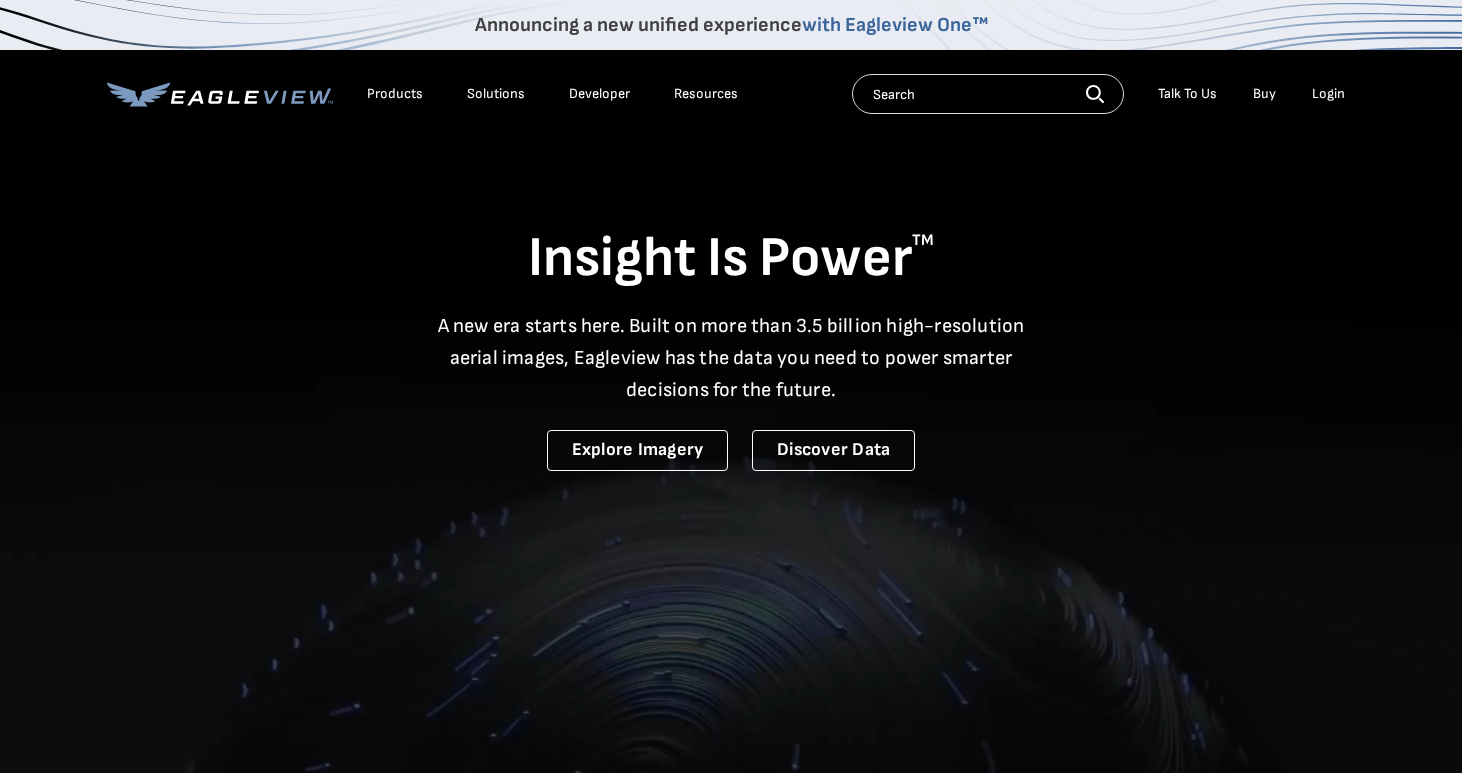 scroll, scrollTop: 0, scrollLeft: 0, axis: both 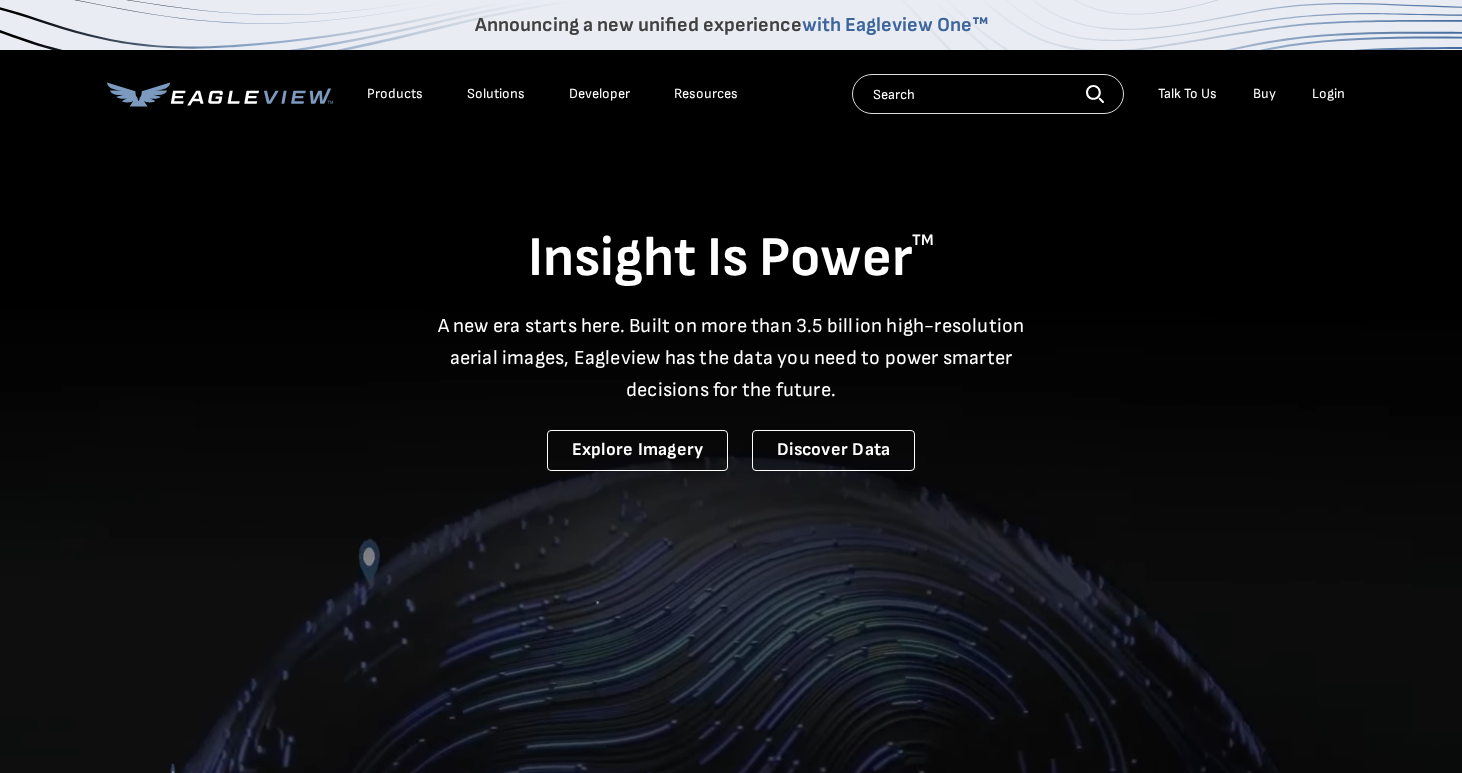 click on "Login" at bounding box center (1328, 94) 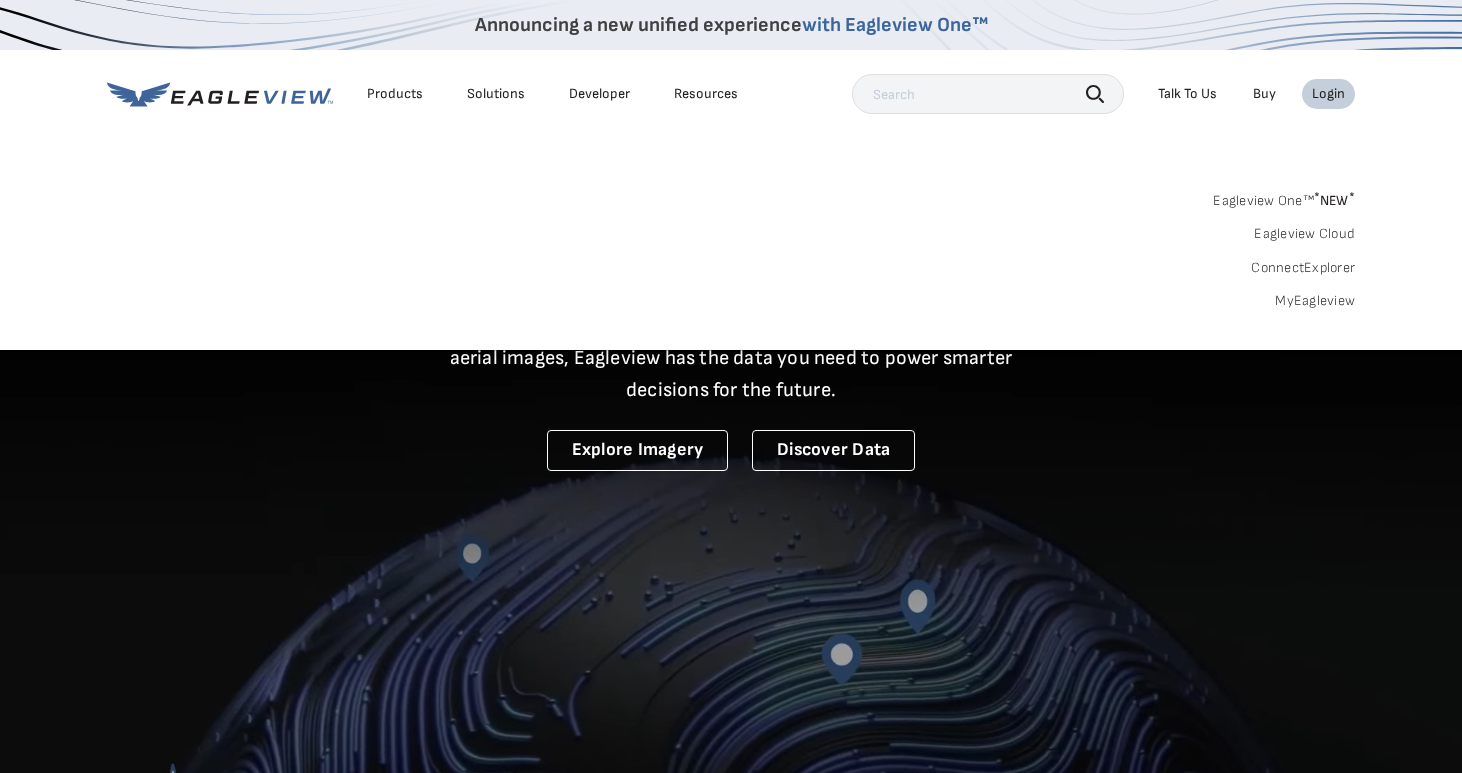 click on "Login" at bounding box center (1328, 94) 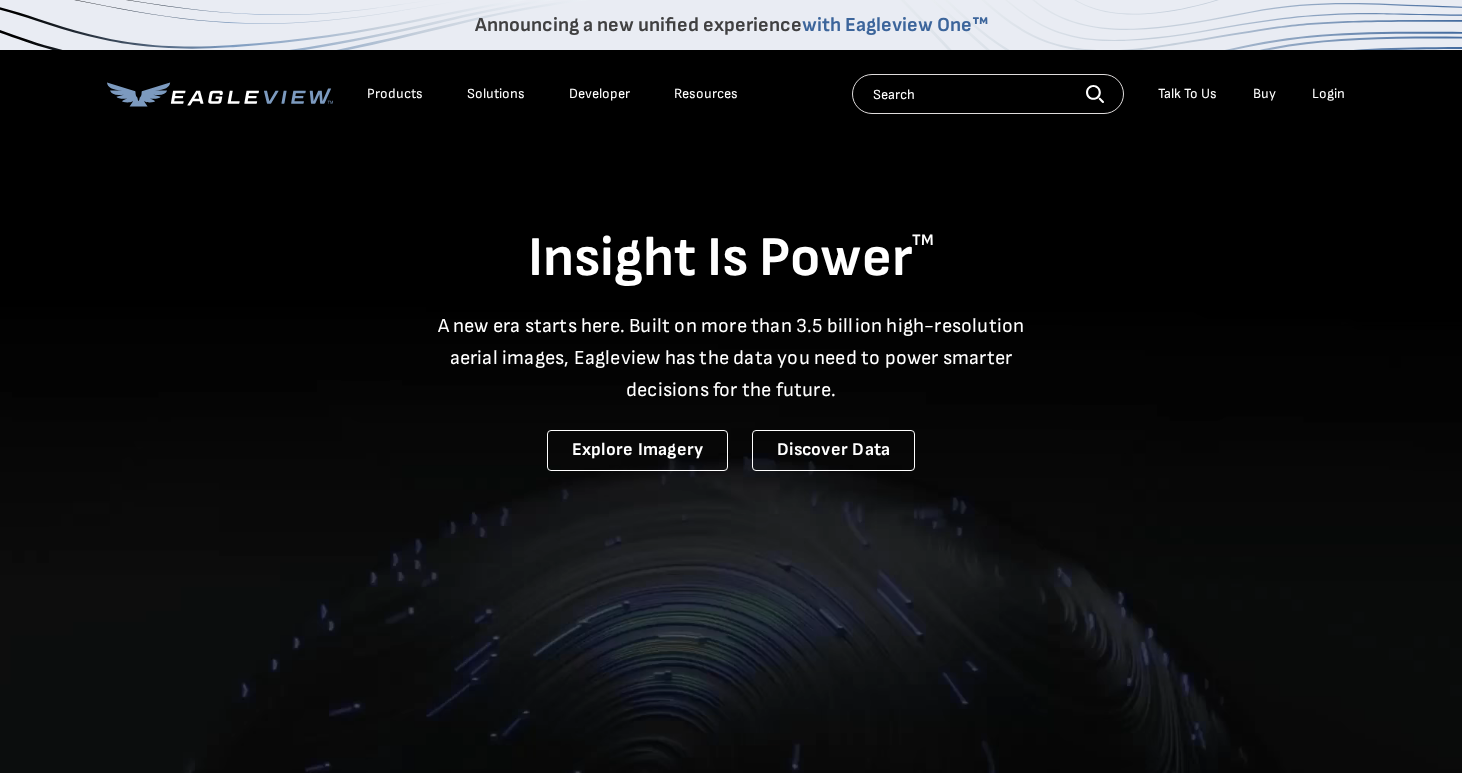 scroll, scrollTop: 0, scrollLeft: 0, axis: both 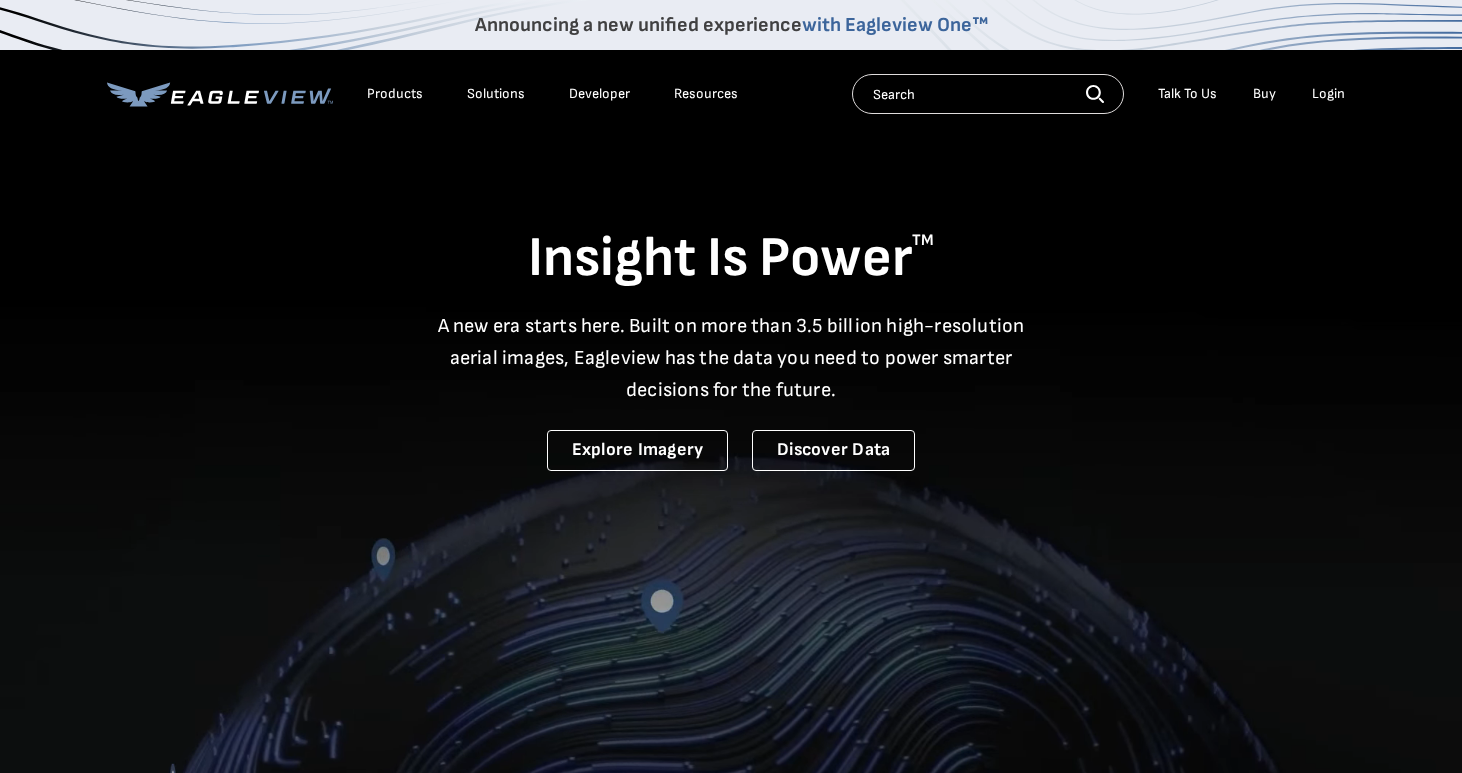 click on "Login" at bounding box center (1328, 94) 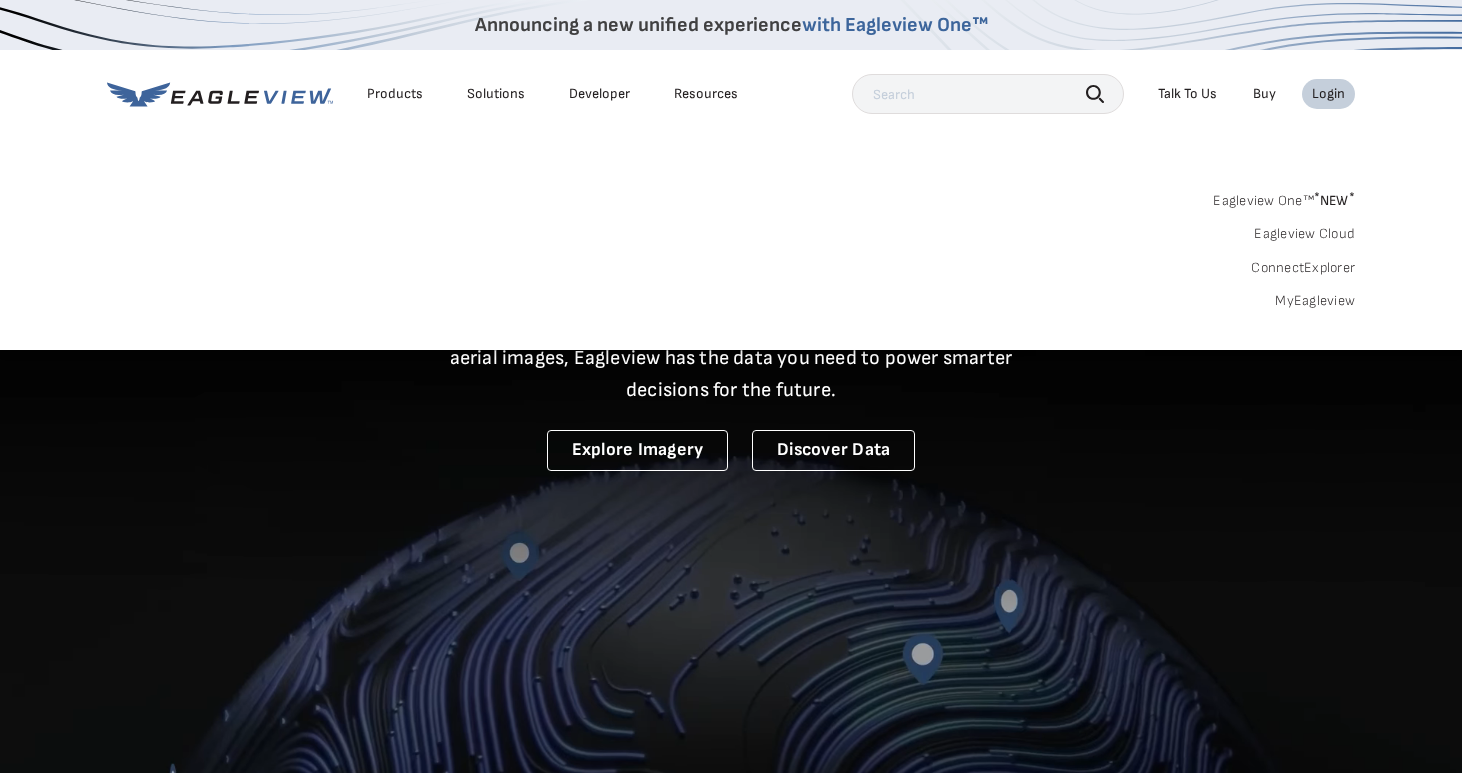click on "MyEagleview" at bounding box center (1315, 301) 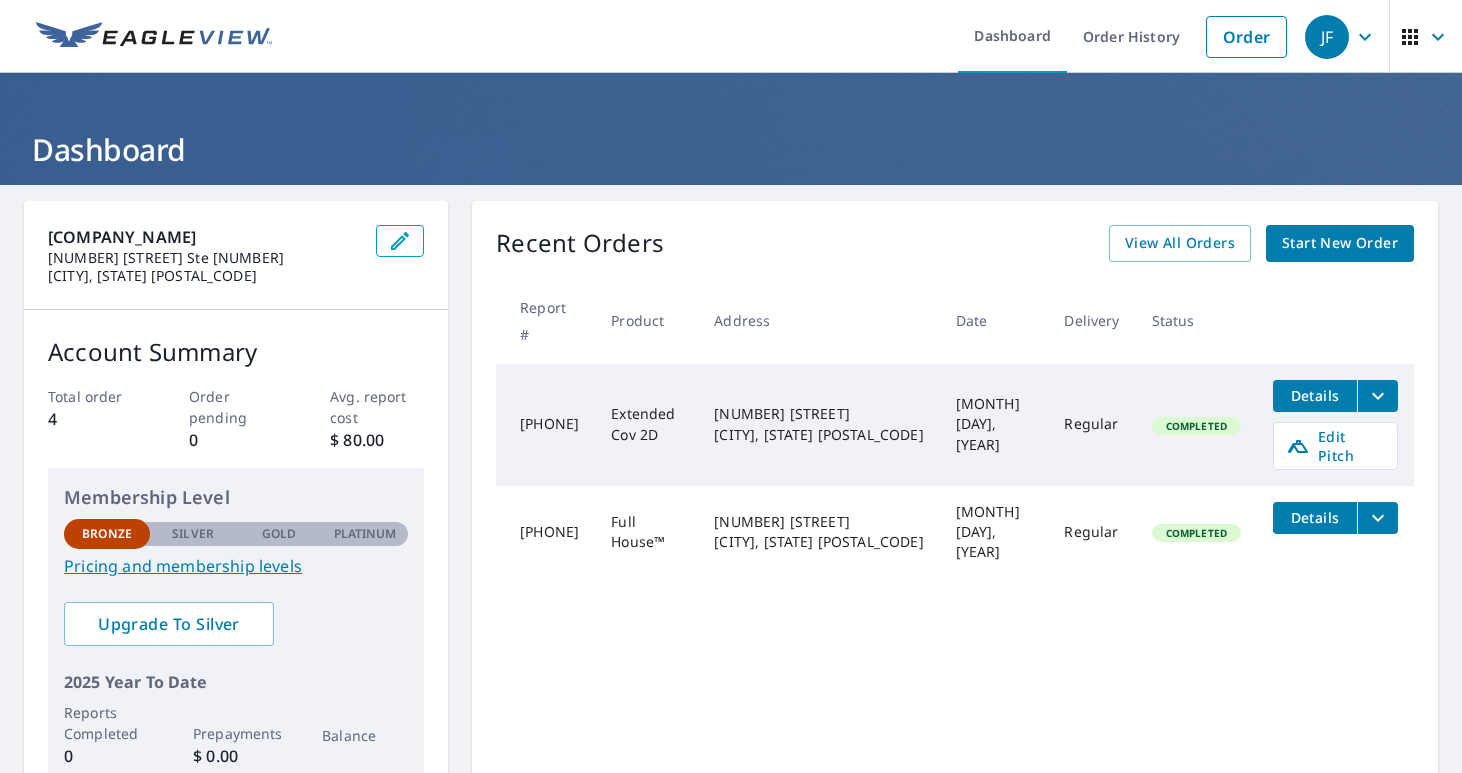 scroll, scrollTop: 0, scrollLeft: 0, axis: both 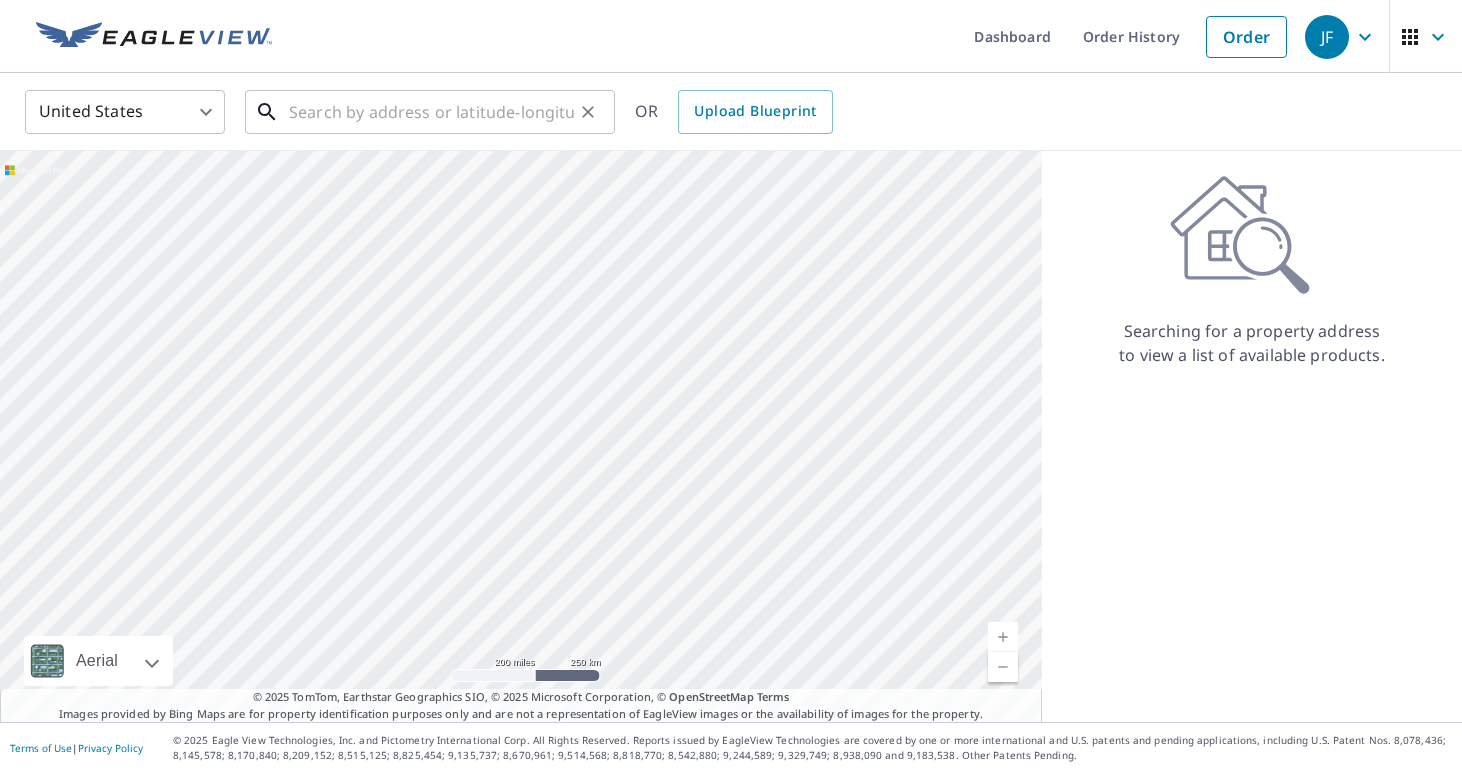 click at bounding box center [431, 112] 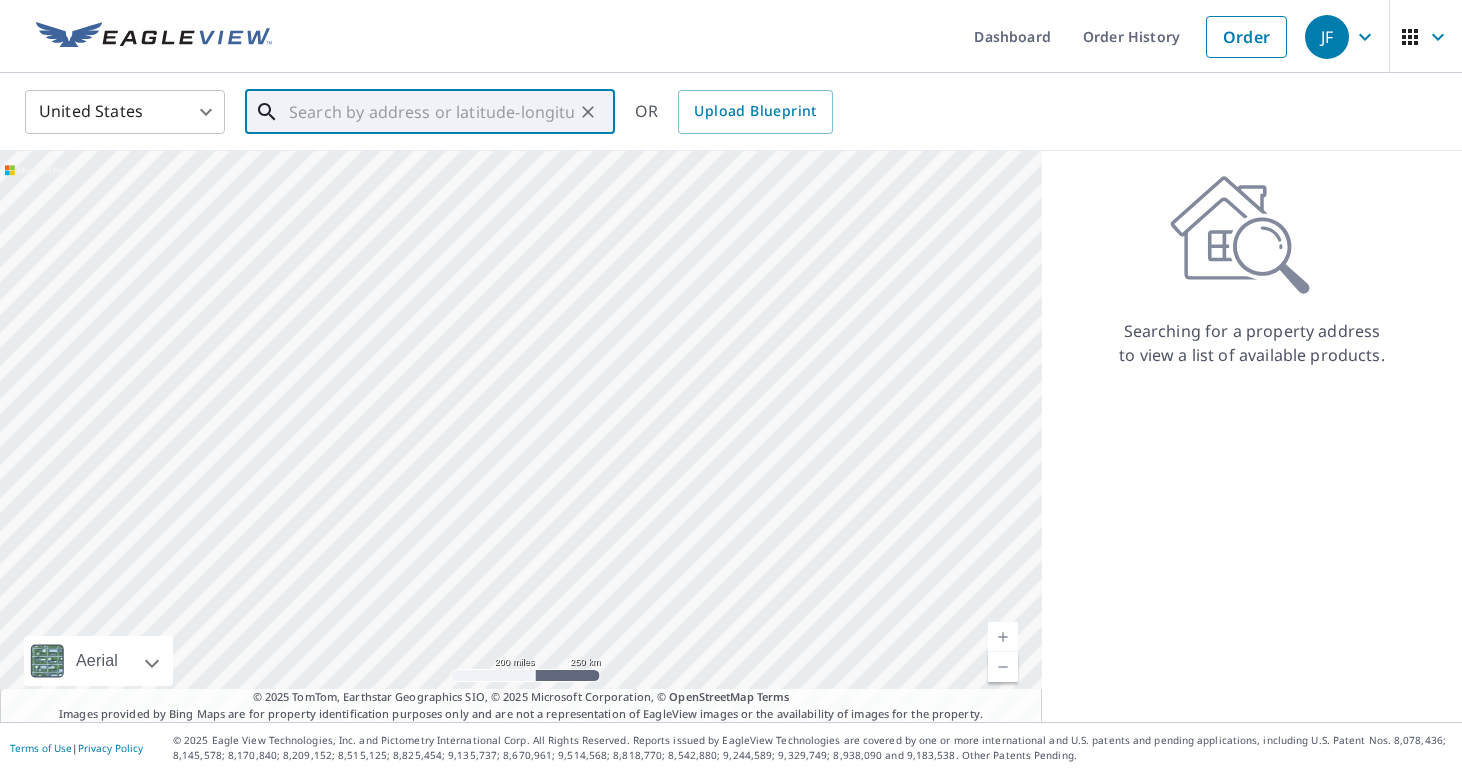 click at bounding box center [431, 112] 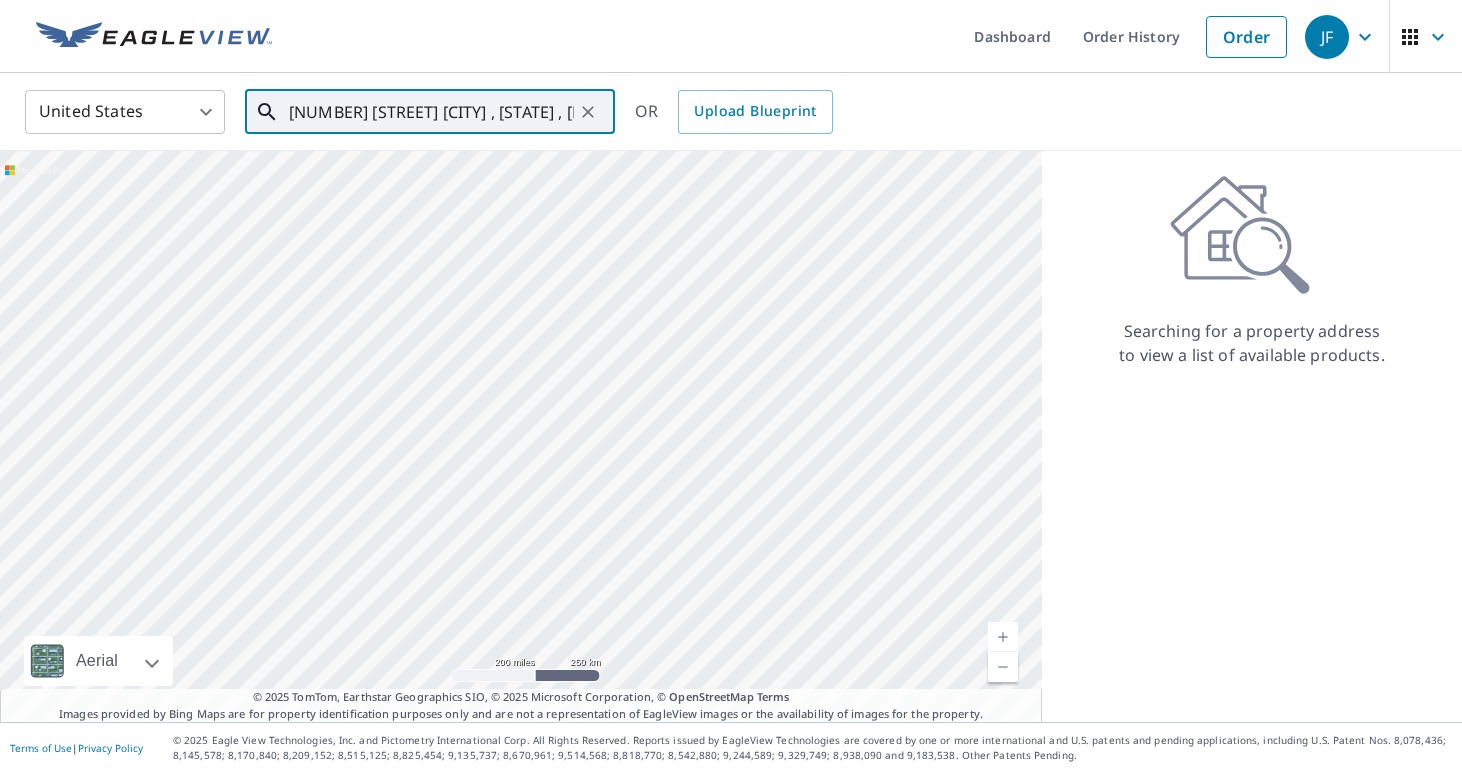 scroll, scrollTop: 0, scrollLeft: 50, axis: horizontal 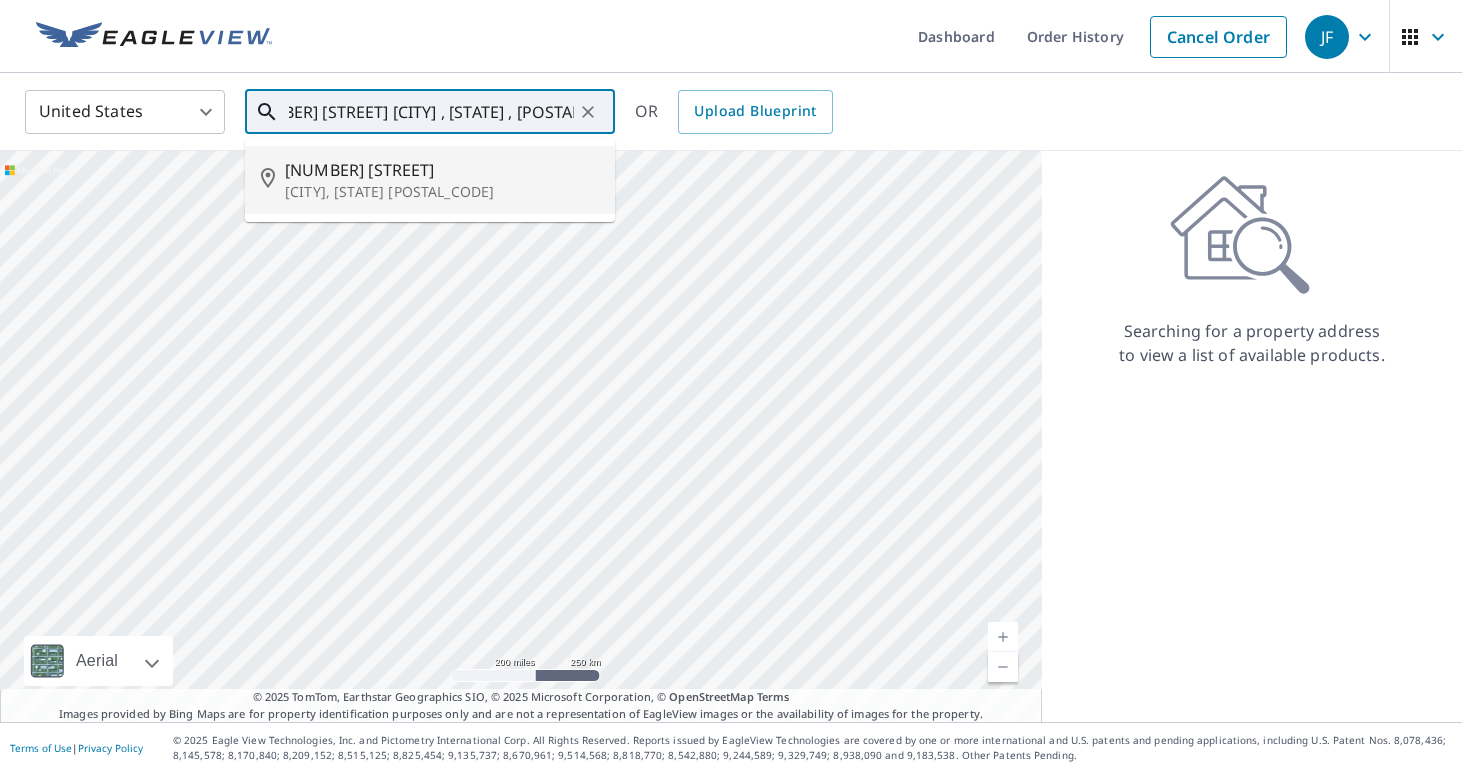 click on "[NUMBER] [STREET]" at bounding box center (442, 170) 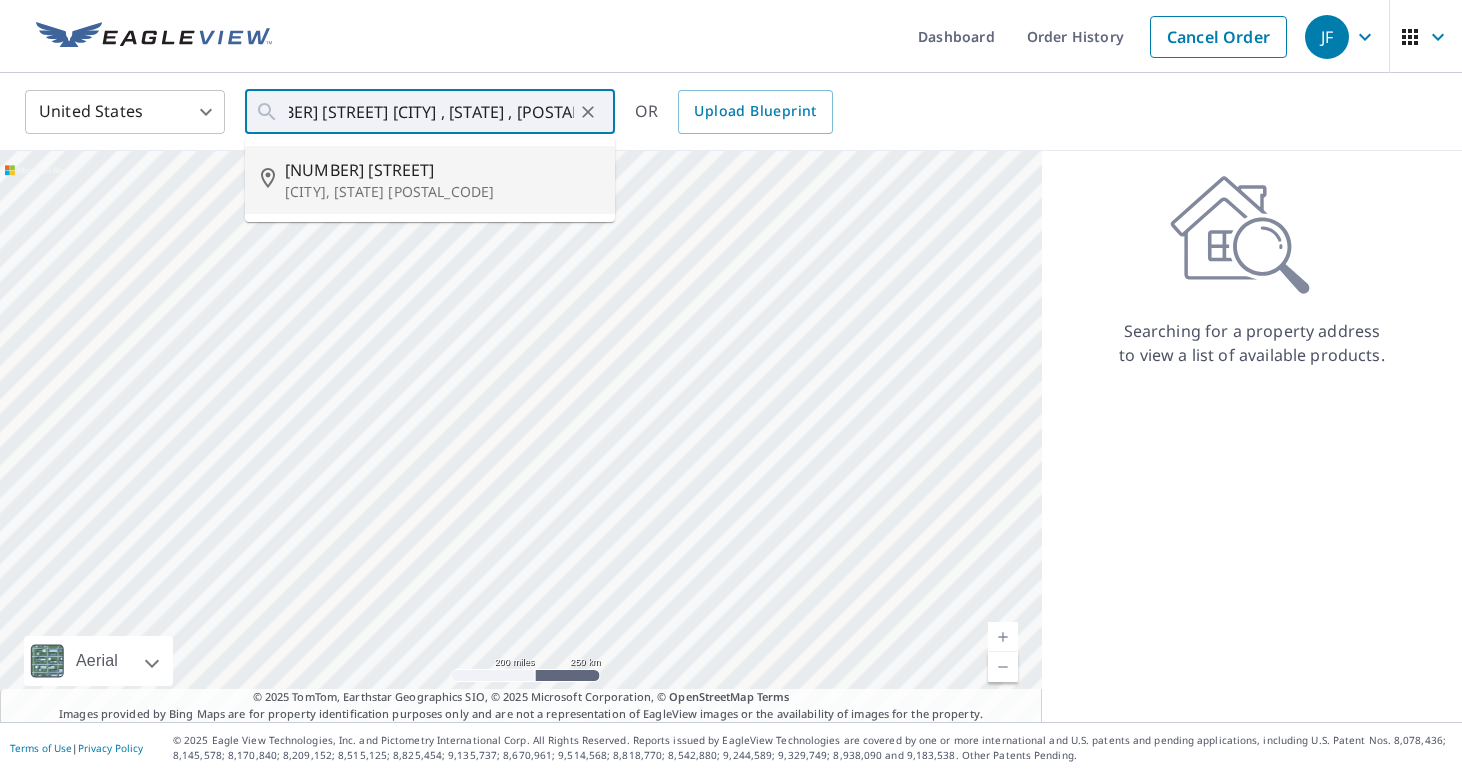type on "[NUMBER] [STREET] [CITY], [STATE] [POSTAL_CODE]" 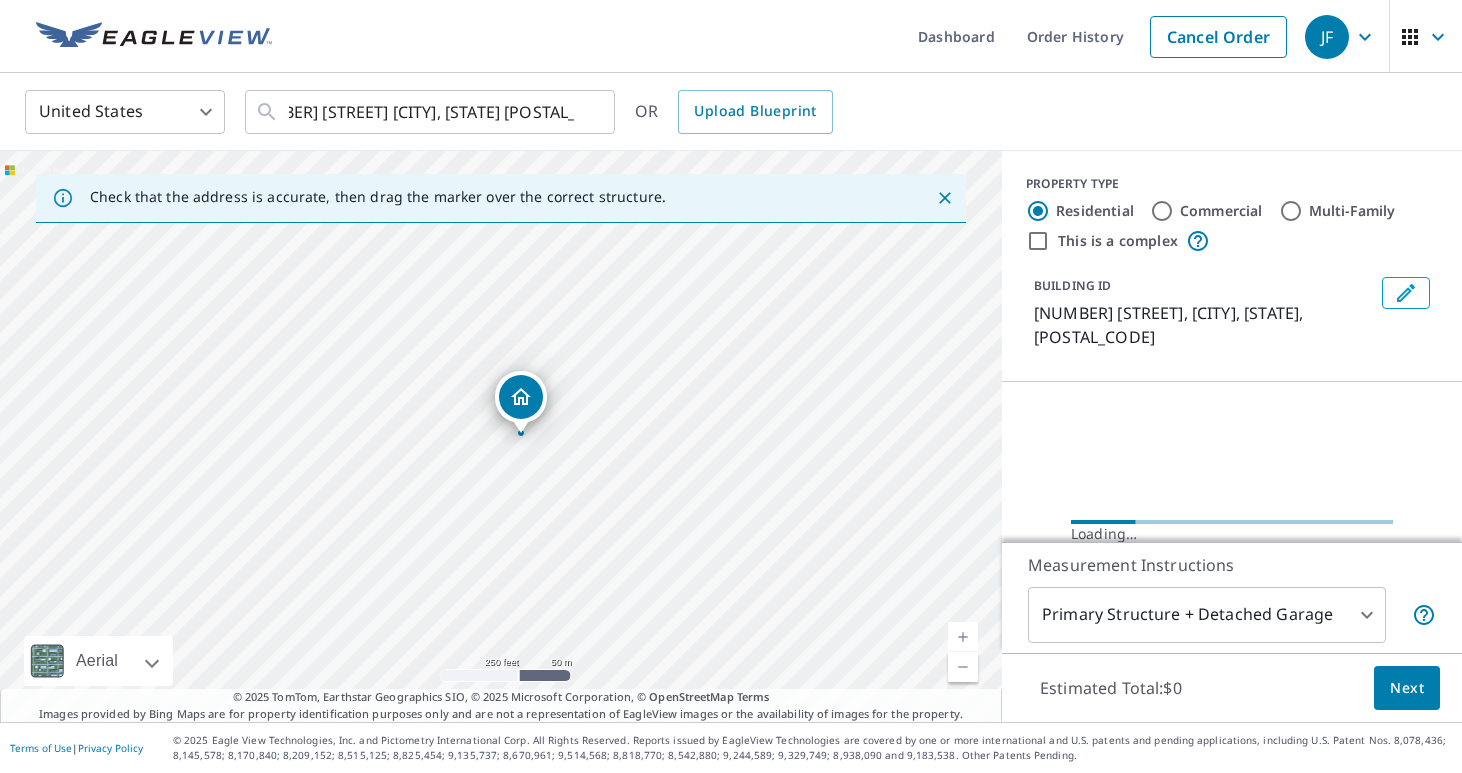 scroll, scrollTop: 0, scrollLeft: 0, axis: both 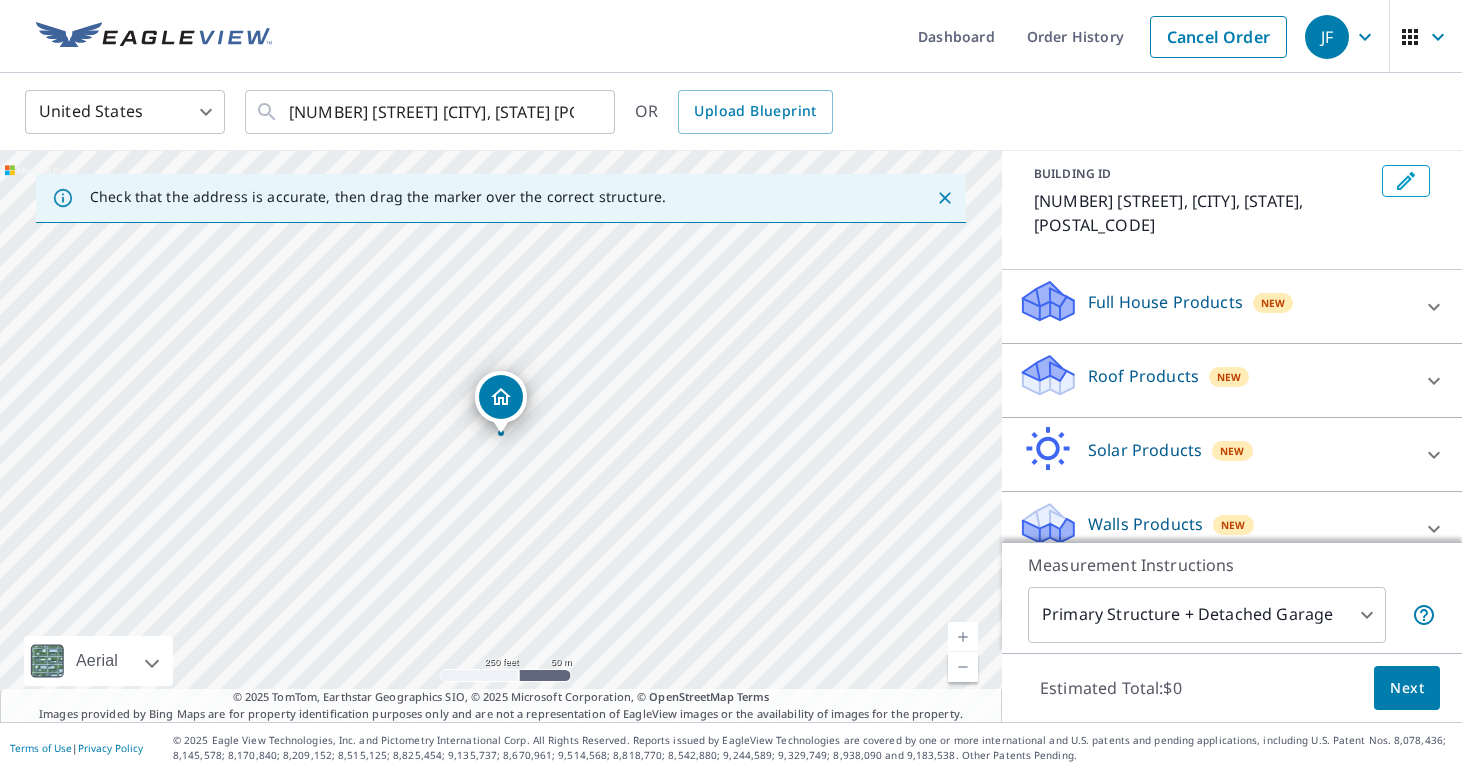 click on "Roof Products New" at bounding box center (1214, 380) 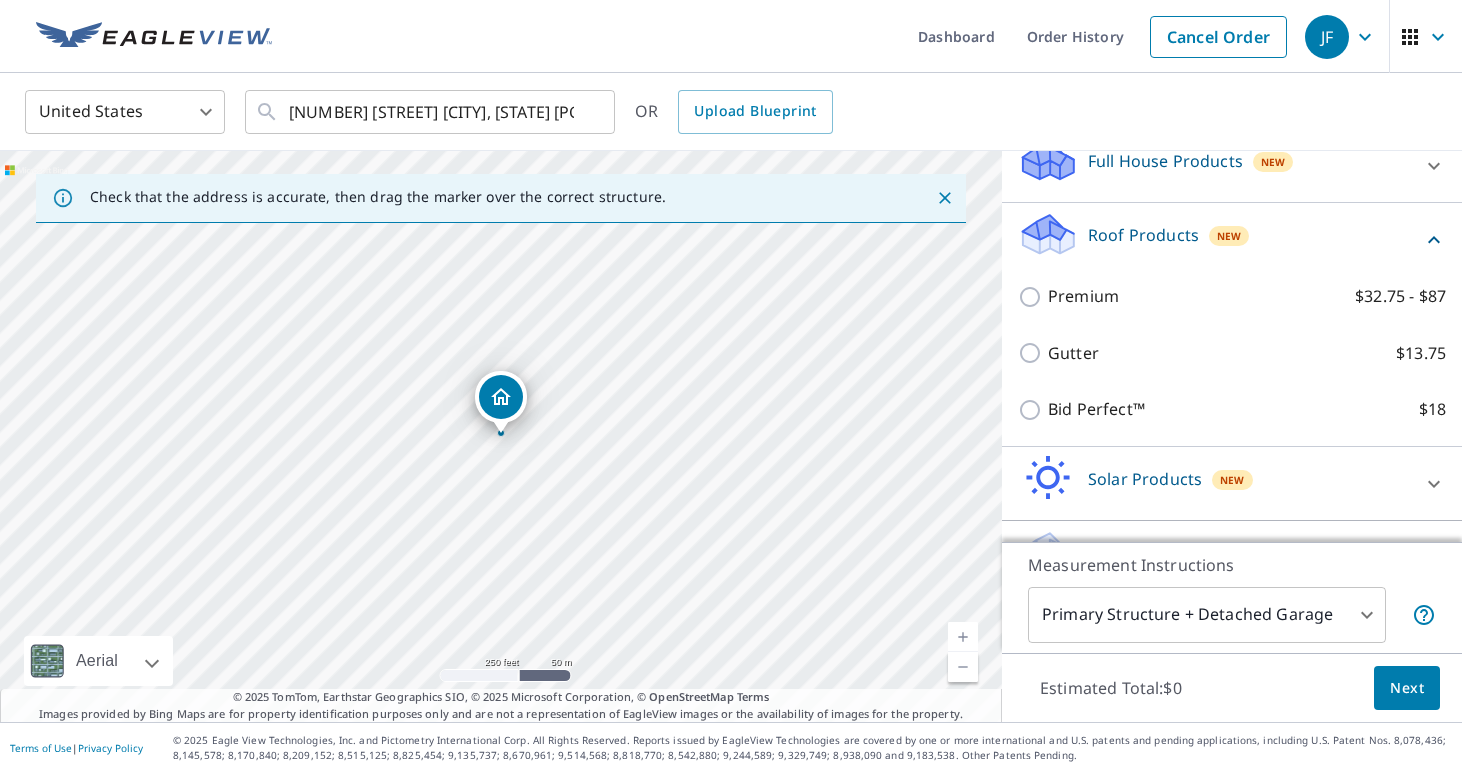 scroll, scrollTop: 283, scrollLeft: 0, axis: vertical 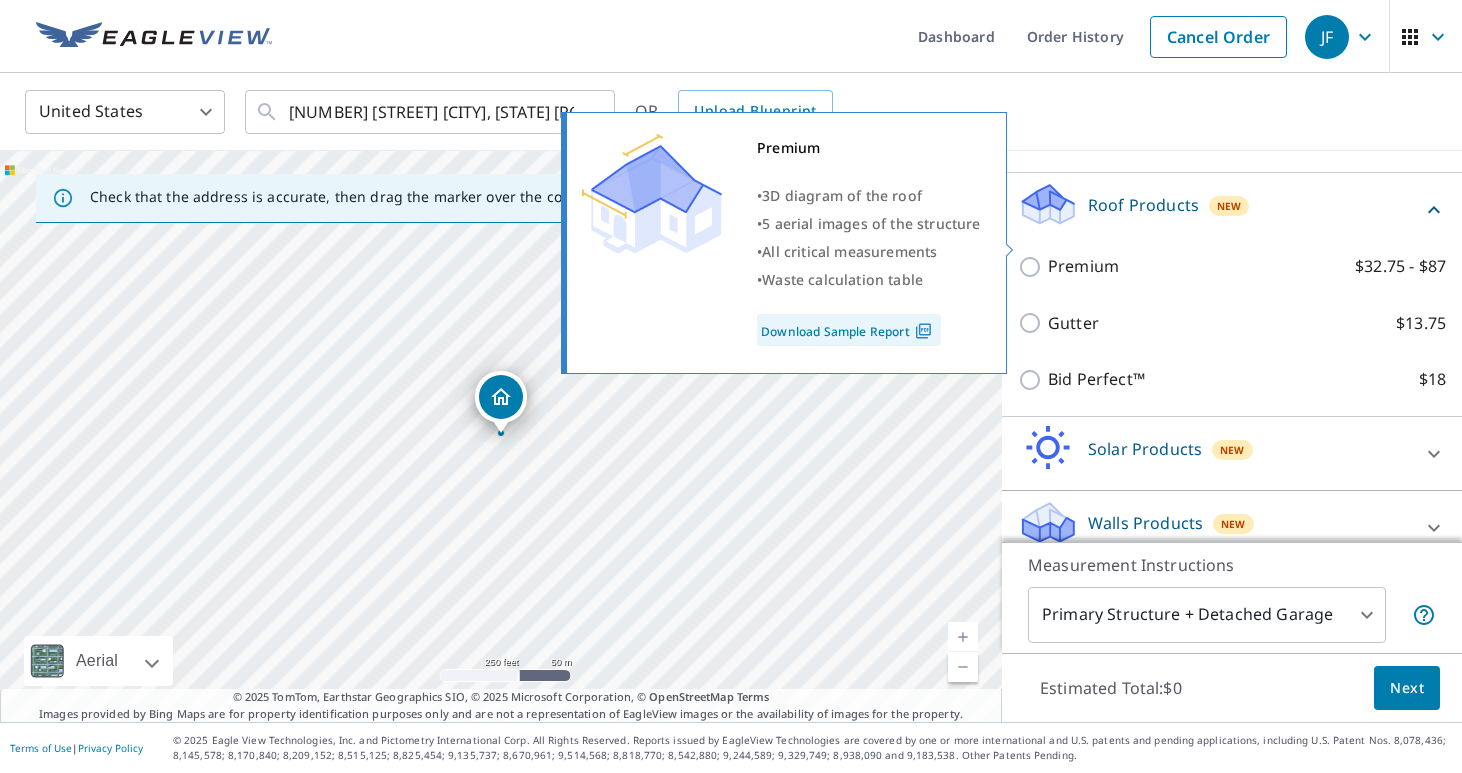 click on "Premium $32.75 - $87" at bounding box center [1033, 267] 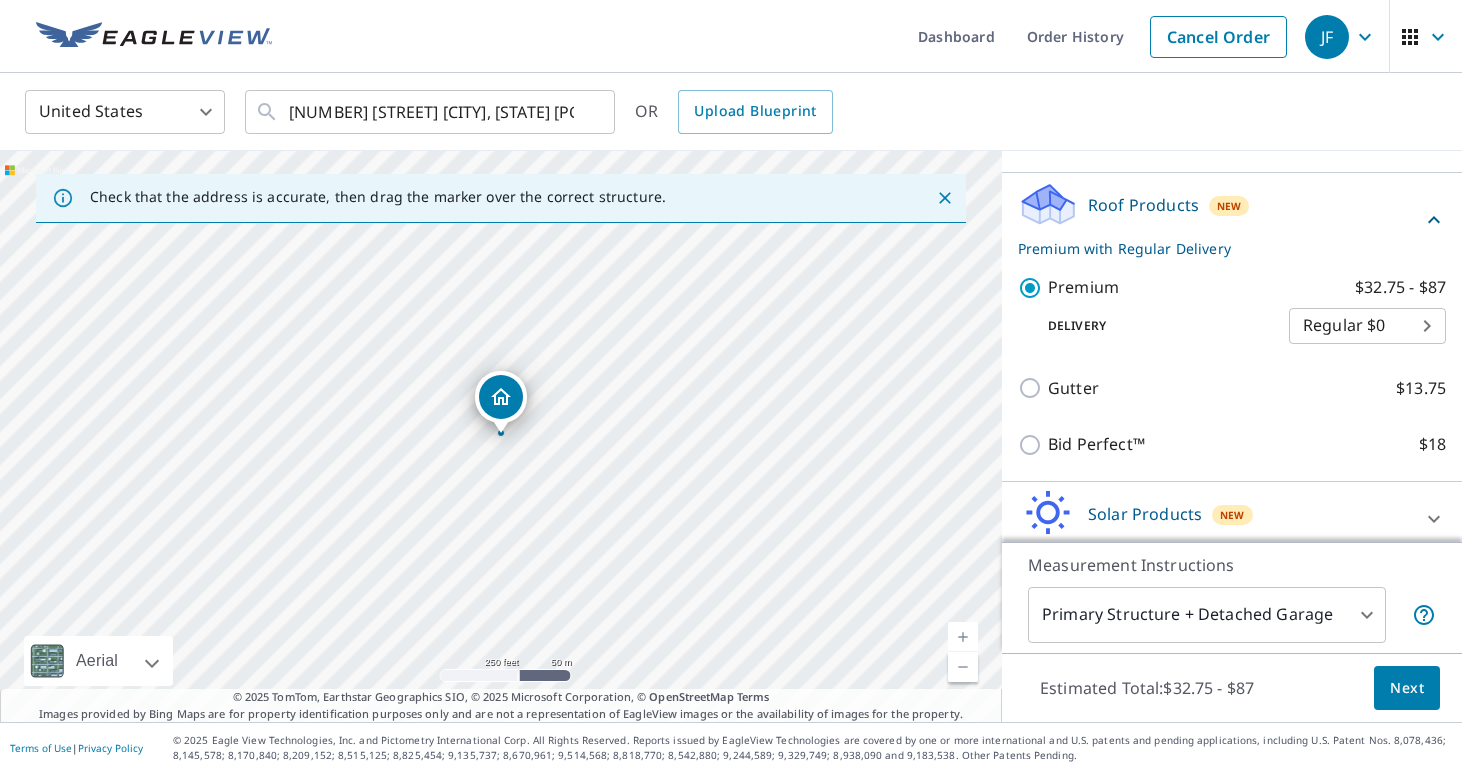 click on "[FIRST] [LAST]
Dashboard Order History Cancel Order [FIRST] [LAST] United States US ​ [NUMBER] [STREET] [CITY], [STATE] [POSTAL_CODE] ​ OR Upload Blueprint Check that the address is accurate, then drag the marker over the correct structure. [NUMBER] [STREET] [CITY], [STATE] [POSTAL_CODE] Aerial Road A standard road map Aerial A detailed look from above Labels Labels 250 feet 50 m © 2025 TomTom, © Vexcel Imaging, © 2025 Microsoft Corporation,  © OpenStreetMap Terms © 2025 TomTom, Earthstar Geographics SIO, © 2025 Microsoft Corporation, ©   OpenStreetMap   Terms Images provided by Bing Maps are for property identification purposes only and are not a representation of EagleView images or the availability of images for the property. PROPERTY TYPE Residential Commercial Multi-Family This is a complex BUILDING ID [NUMBER] [STREET], [CITY], [STATE], [POSTAL_CODE] Full House Products New Full House™ $105 Roof Products New Premium with Regular Delivery Premium $32.75 - $87 Delivery Regular $0 8 ​ Gutter $13.75 Bid Perfect™ $18 Solar Products" at bounding box center (731, 386) 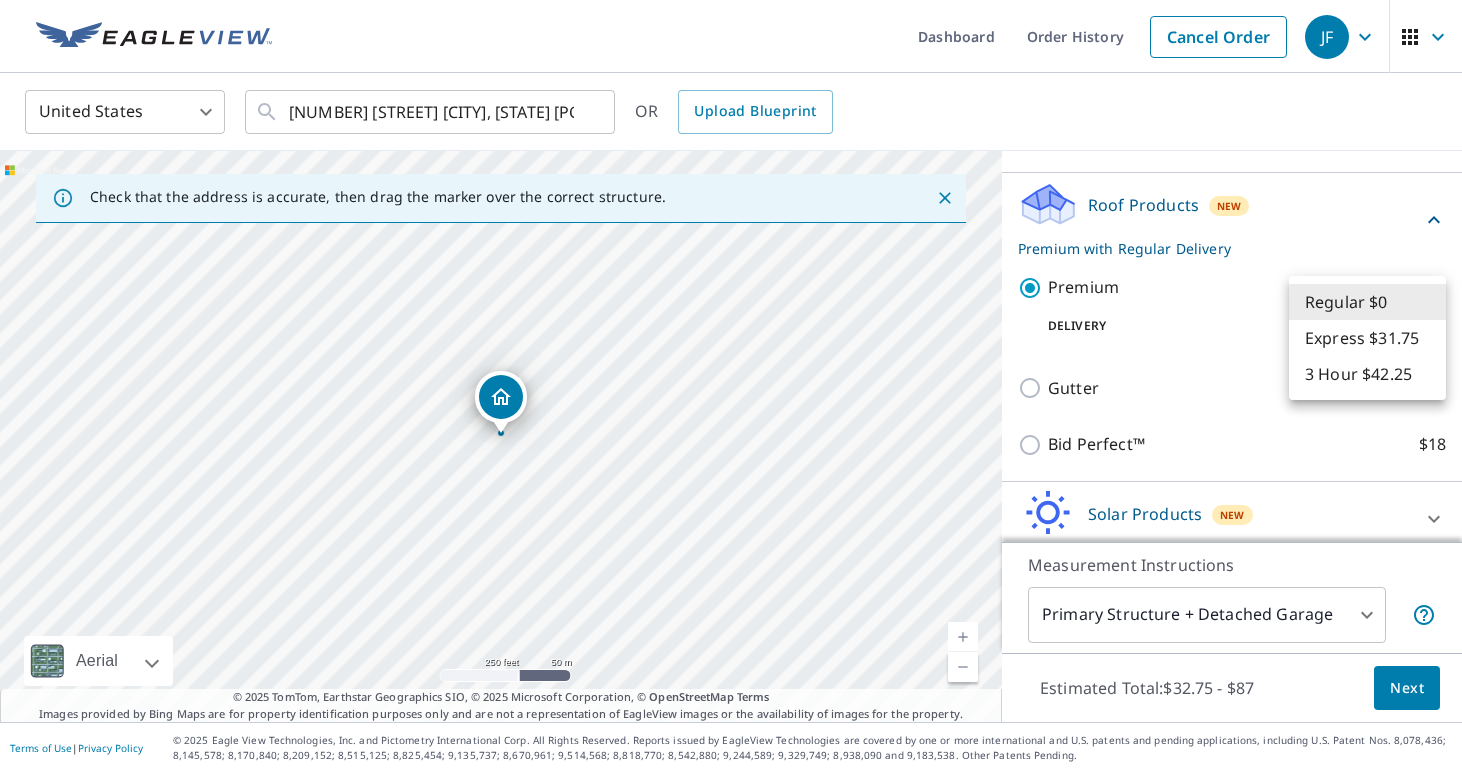 click on "3 Hour $42.25" at bounding box center [1367, 374] 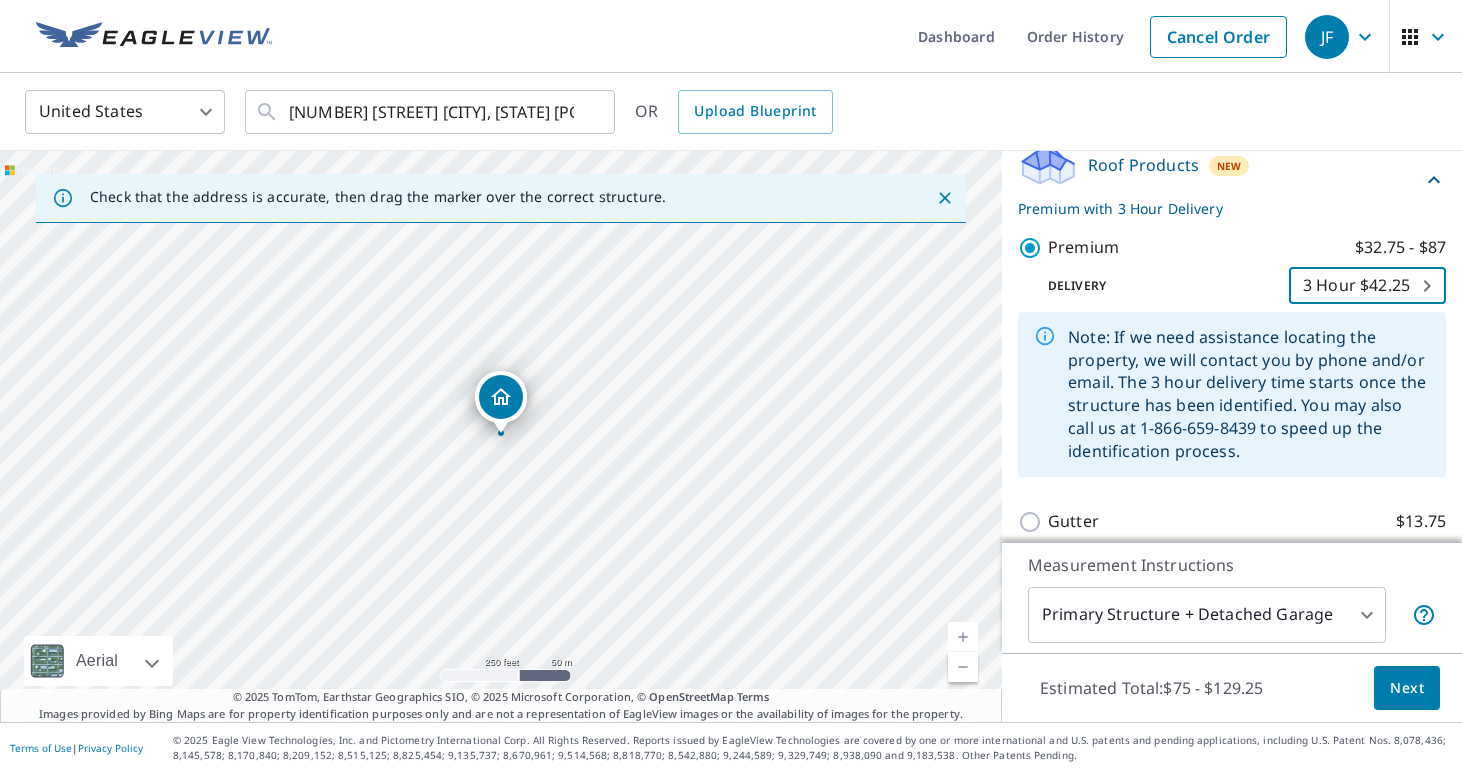 scroll, scrollTop: 323, scrollLeft: 0, axis: vertical 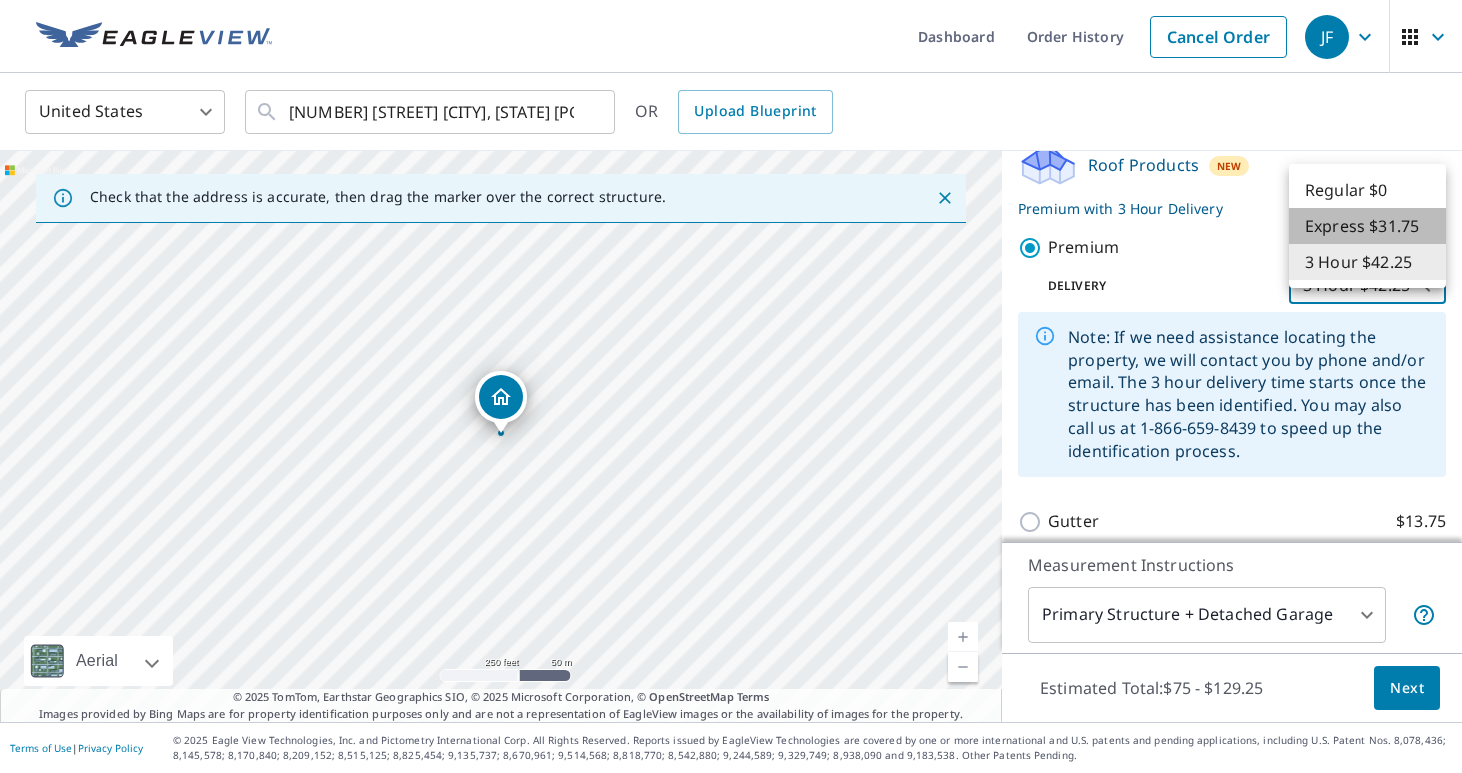 click on "Express $31.75" at bounding box center (1367, 226) 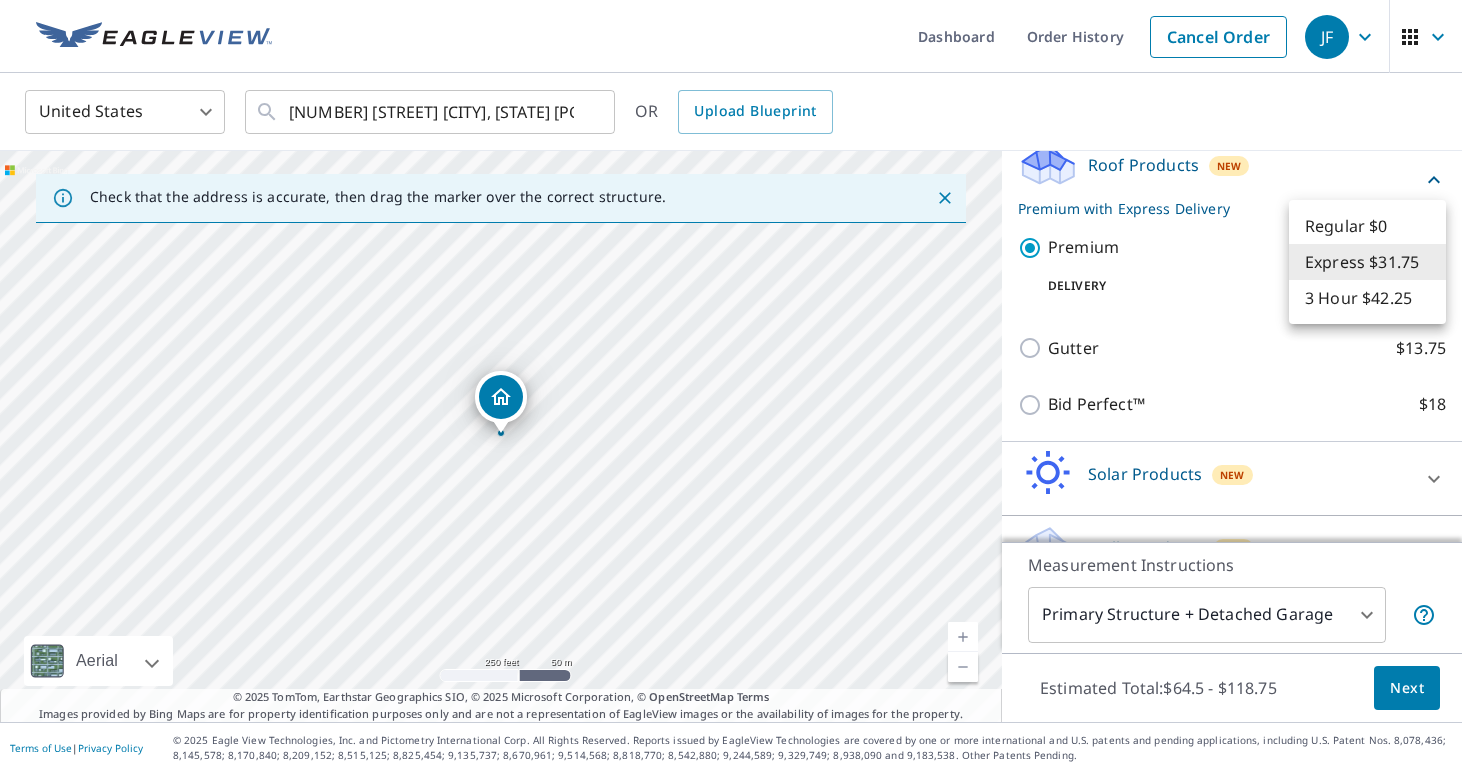 click on "[FIRST] [LAST]
Dashboard Order History Cancel Order [FIRST] [LAST] United States US ​ [NUMBER] [STREET] [CITY], [STATE] [POSTAL_CODE] ​ OR Upload Blueprint Check that the address is accurate, then drag the marker over the correct structure. [NUMBER] [STREET] [CITY], [STATE] [POSTAL_CODE] Aerial Road A standard road map Aerial A detailed look from above Labels Labels 250 feet 50 m © 2025 TomTom, © Vexcel Imaging, © 2025 Microsoft Corporation,  © OpenStreetMap Terms © 2025 TomTom, Earthstar Geographics SIO, © 2025 Microsoft Corporation, ©   OpenStreetMap   Terms Images provided by Bing Maps are for property identification purposes only and are not a representation of EagleView images or the availability of images for the property. PROPERTY TYPE Residential Commercial Multi-Family This is a complex BUILDING ID [NUMBER] [STREET], [CITY], [STATE], [POSTAL_CODE] Full House Products New Full House™ $105 Roof Products New Premium with Express Delivery Premium $32.75 - $87 Delivery Express $31.75 4 ​ Gutter $13.75 Bid Perfect™ $18 New $63.25" at bounding box center (731, 386) 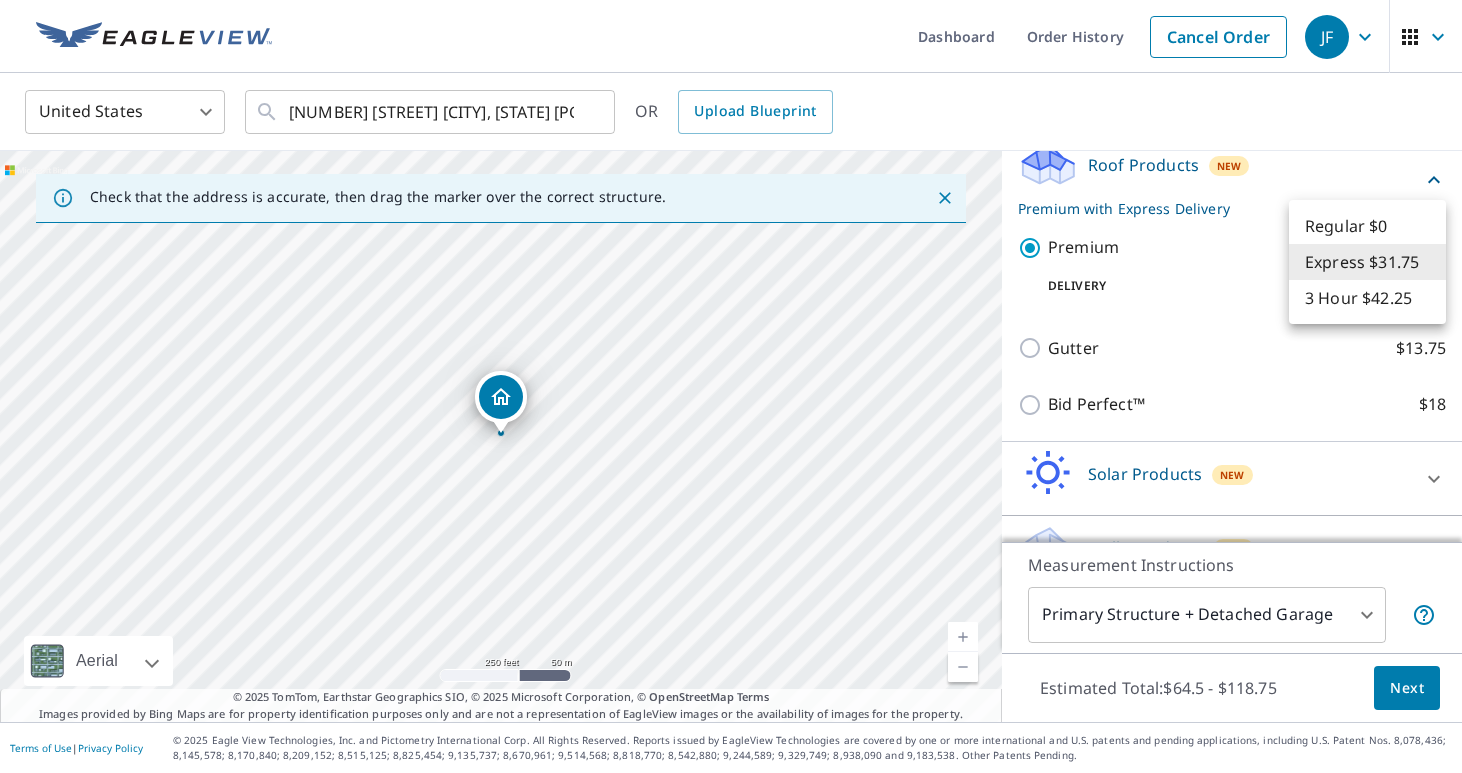 click on "3 Hour $42.25" at bounding box center (1367, 298) 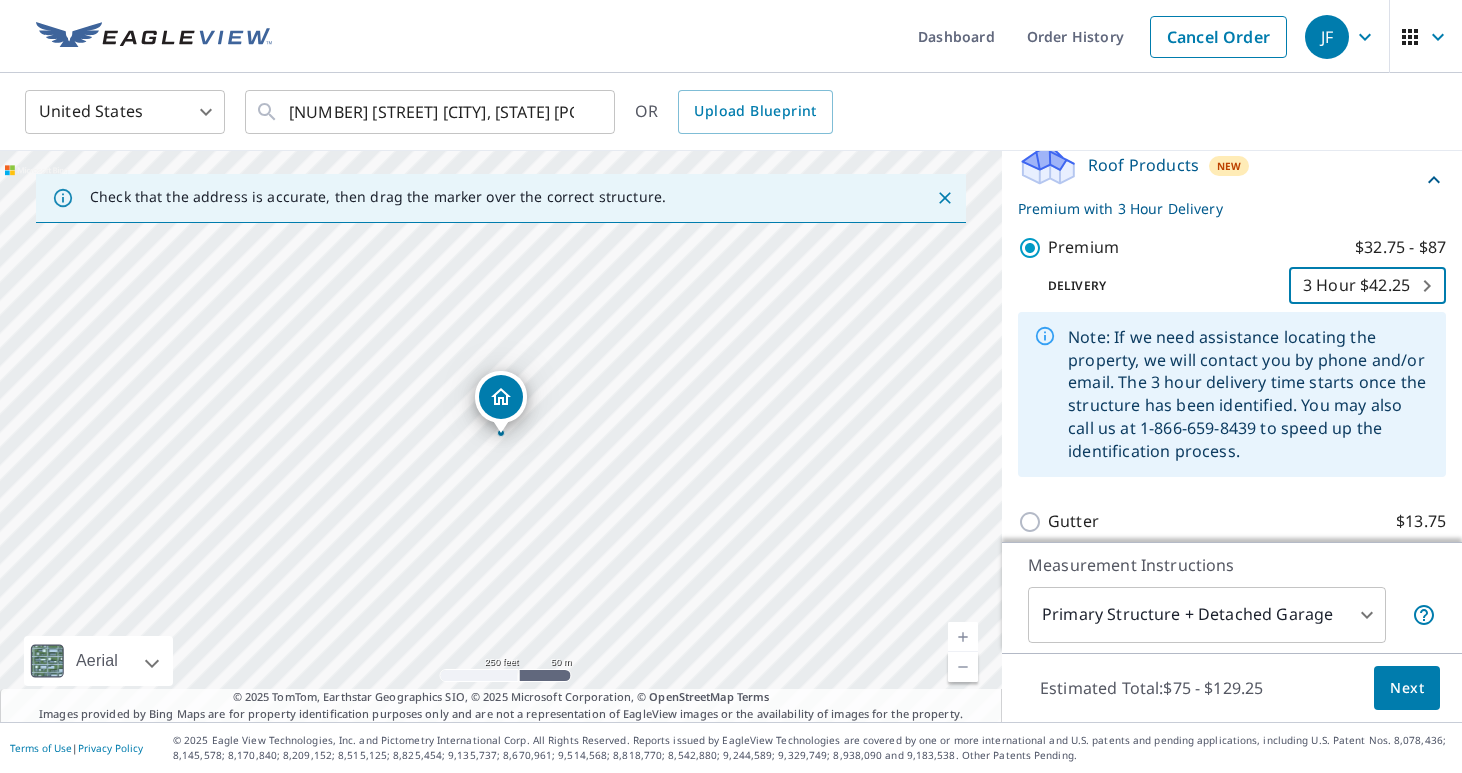click on "[FIRST] [LAST]
Dashboard Order History Cancel Order [FIRST] [LAST] United States US ​ [NUMBER] [STREET] [CITY], [STATE] [POSTAL_CODE] ​ OR Upload Blueprint Check that the address is accurate, then drag the marker over the correct structure. [NUMBER] [STREET] [CITY], [STATE] [POSTAL_CODE] Aerial Road A standard road map Aerial A detailed look from above Labels Labels 250 feet 50 m © 2025 TomTom, © Vexcel Imaging, © 2025 Microsoft Corporation,  © OpenStreetMap Terms © 2025 TomTom, Earthstar Geographics SIO, © 2025 Microsoft Corporation, ©   OpenStreetMap   Terms Images provided by Bing Maps are for property identification purposes only and are not a representation of EagleView images or the availability of images for the property. PROPERTY TYPE Residential Commercial Multi-Family This is a complex BUILDING ID [NUMBER] [STREET], [CITY], [STATE], [POSTAL_CODE] Full House Products New Full House™ $105 Roof Products New Premium with 3 Hour Delivery Premium $32.75 - $87 Delivery 3 Hour $42.25 7 ​ Gutter $13.75 Bid Perfect™ $18 New $63.25 1" at bounding box center [731, 386] 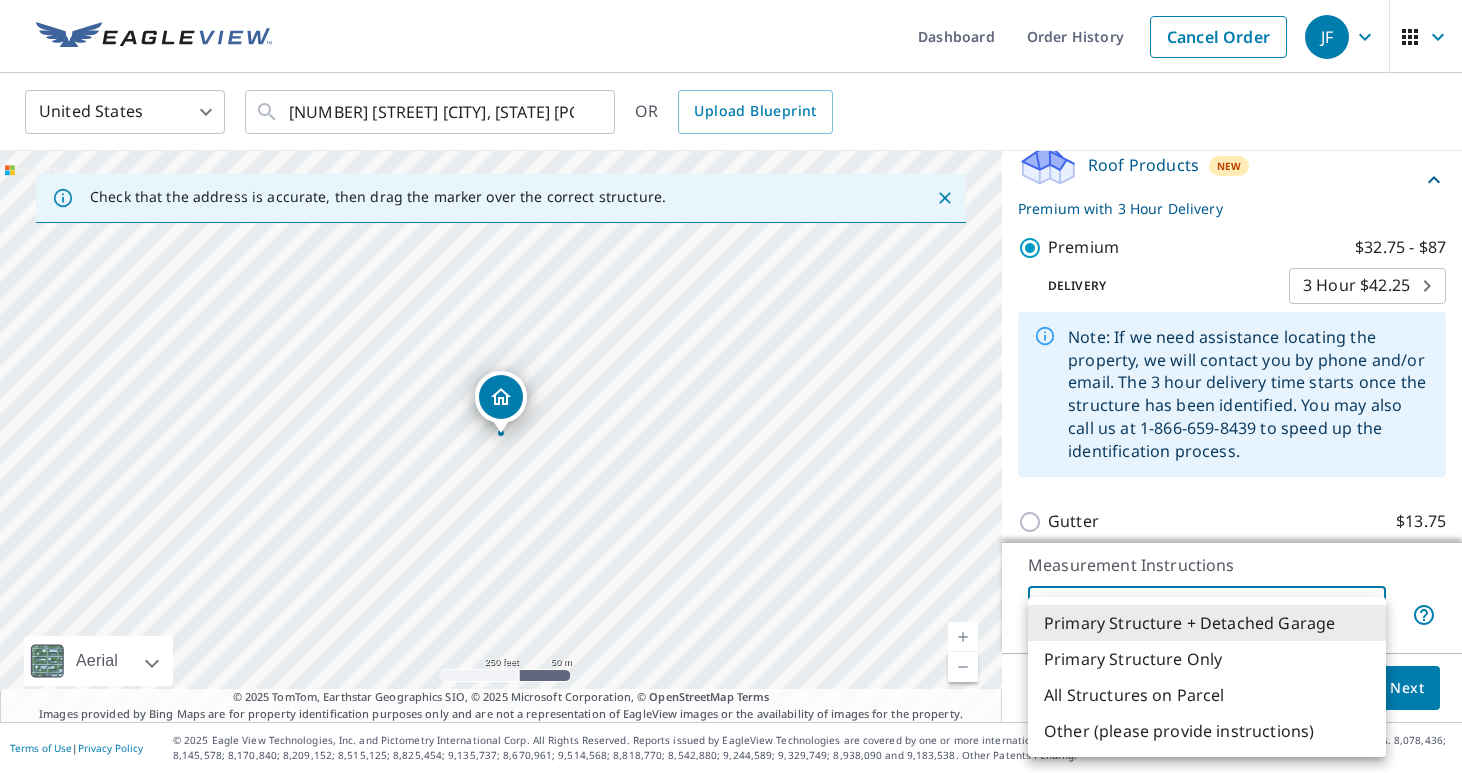 click on "Primary Structure Only" at bounding box center [1207, 659] 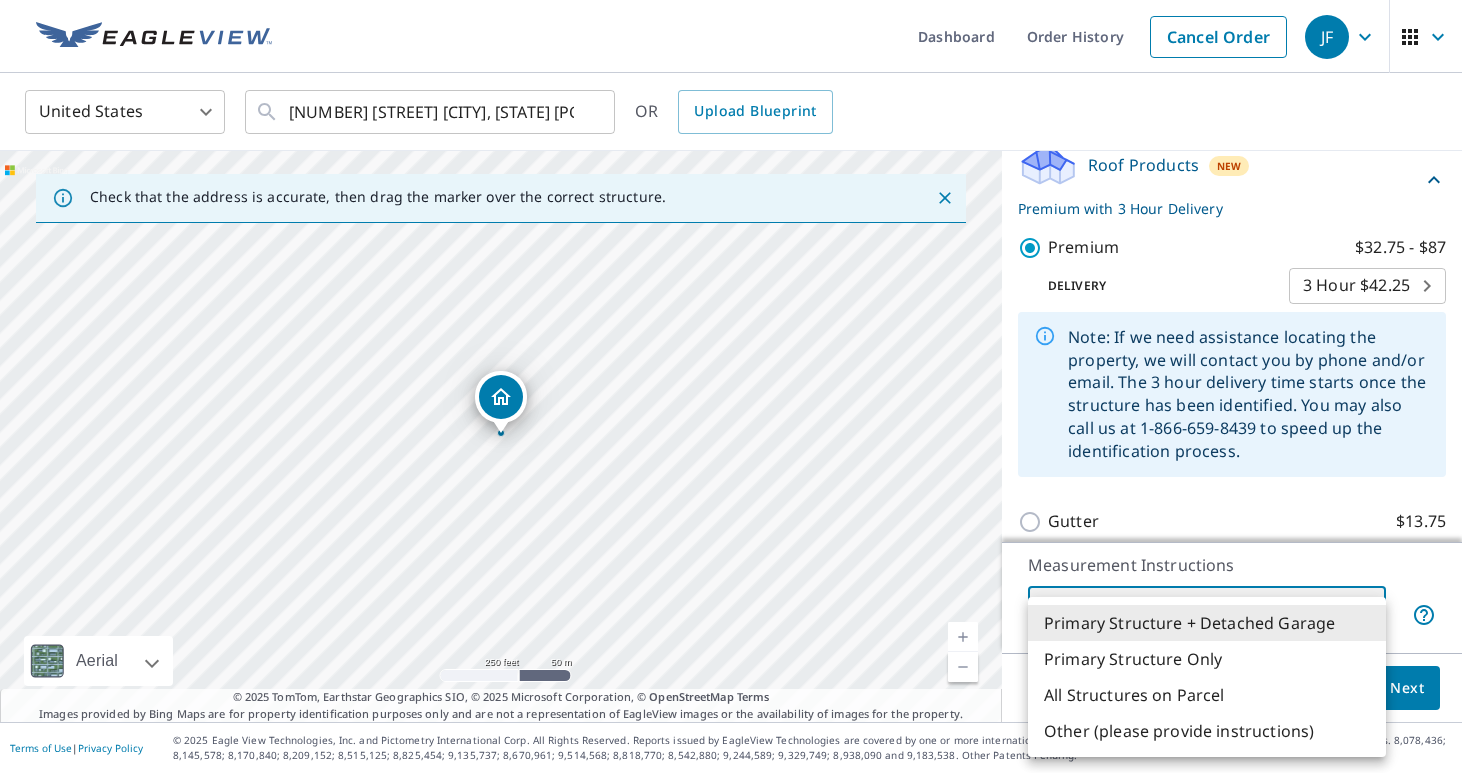 type on "2" 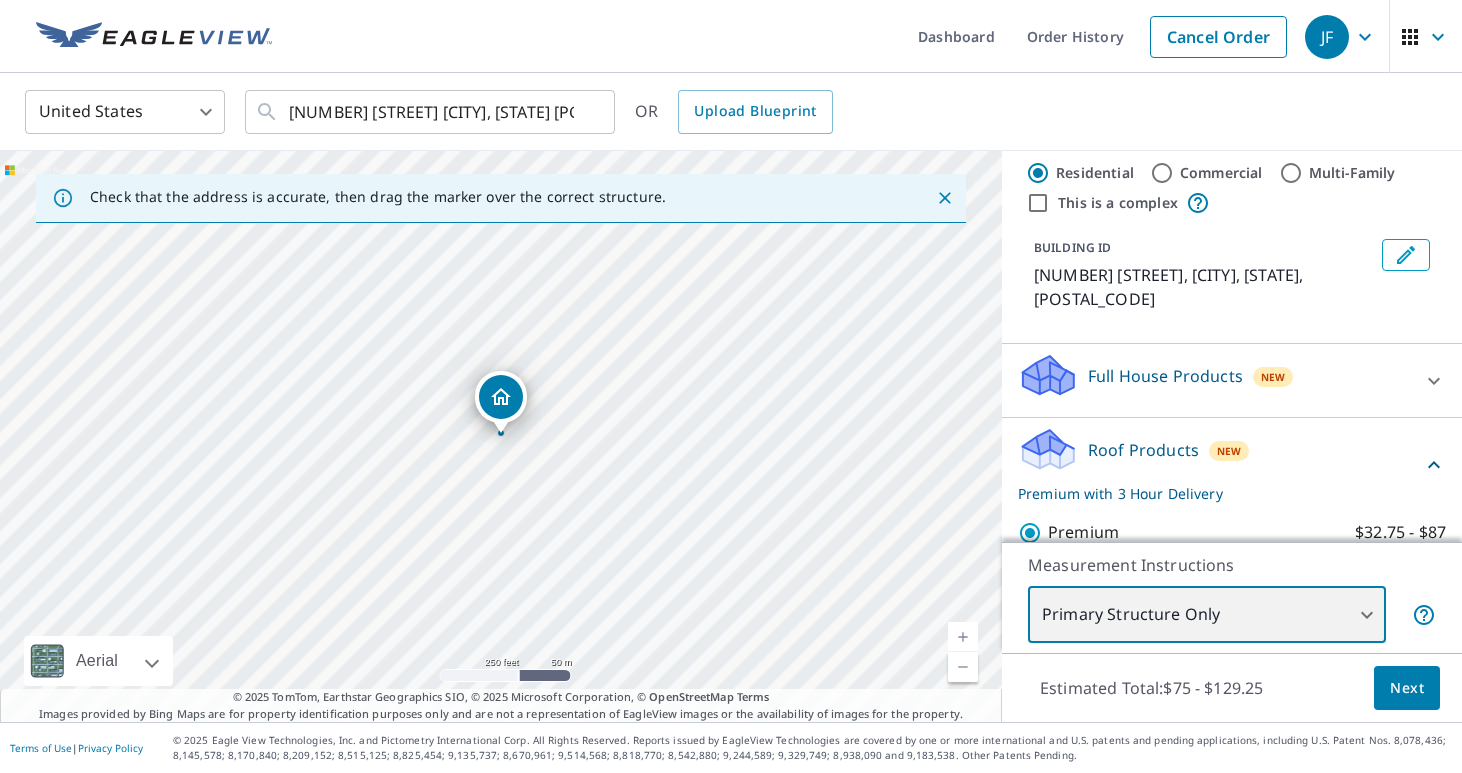 scroll, scrollTop: 0, scrollLeft: 0, axis: both 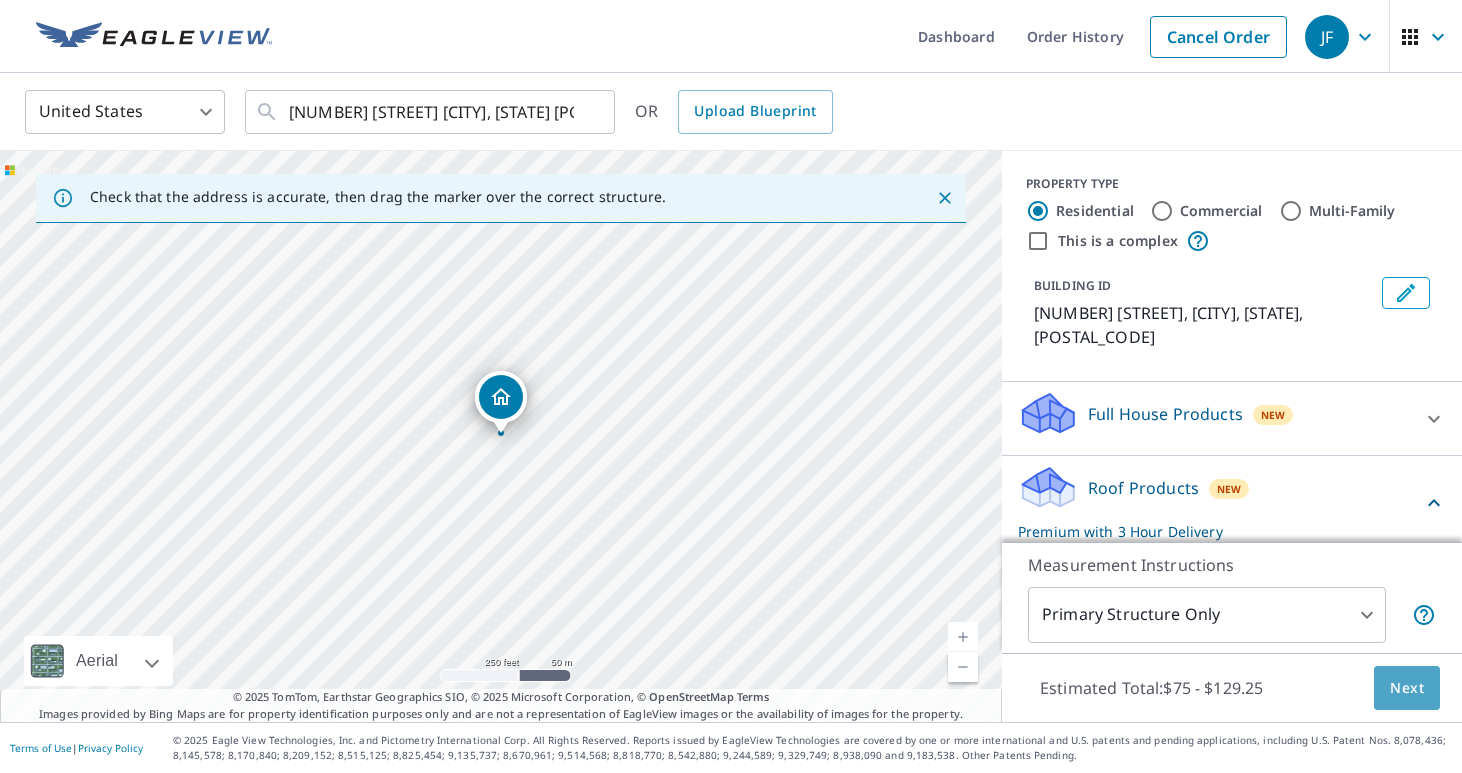 click on "Next" at bounding box center [1407, 688] 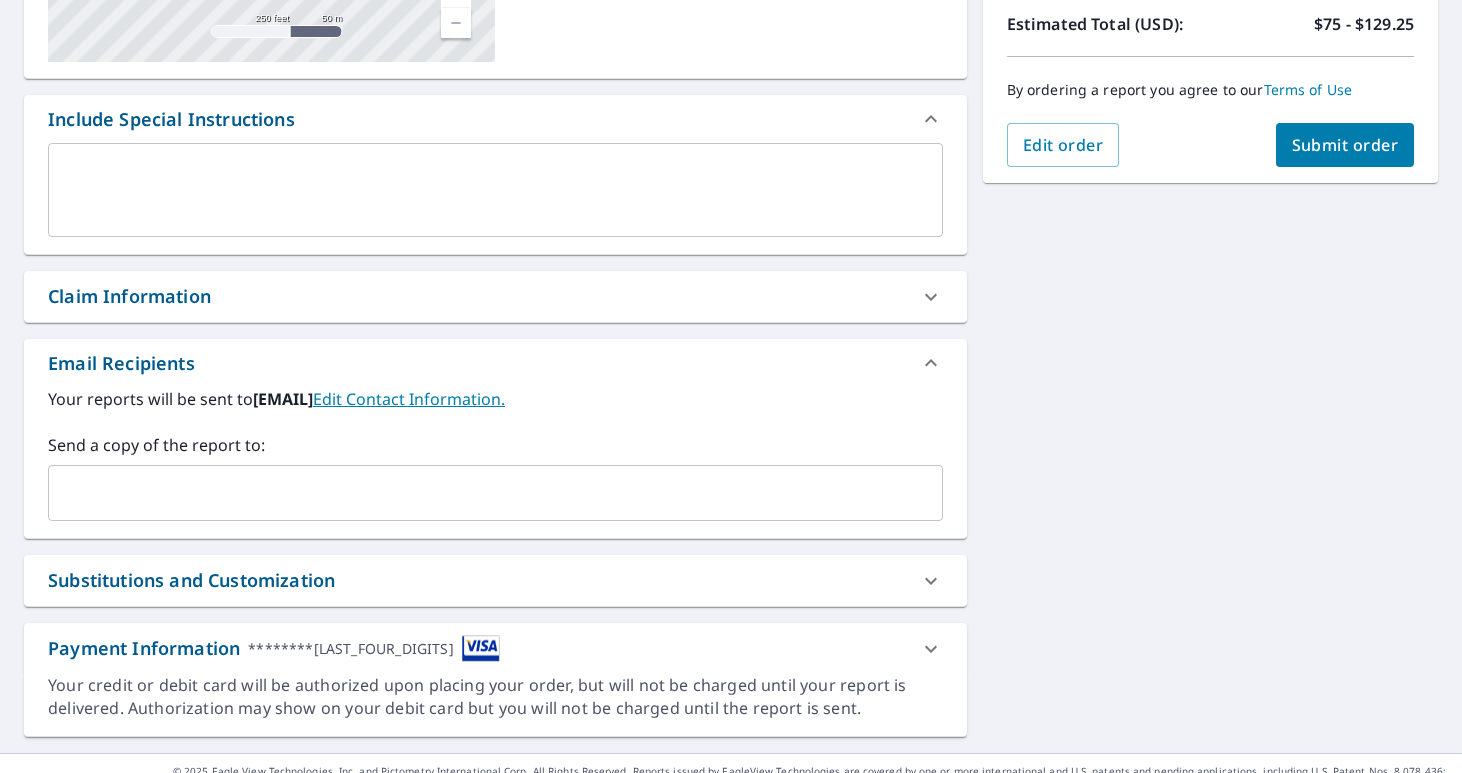 scroll, scrollTop: 486, scrollLeft: 0, axis: vertical 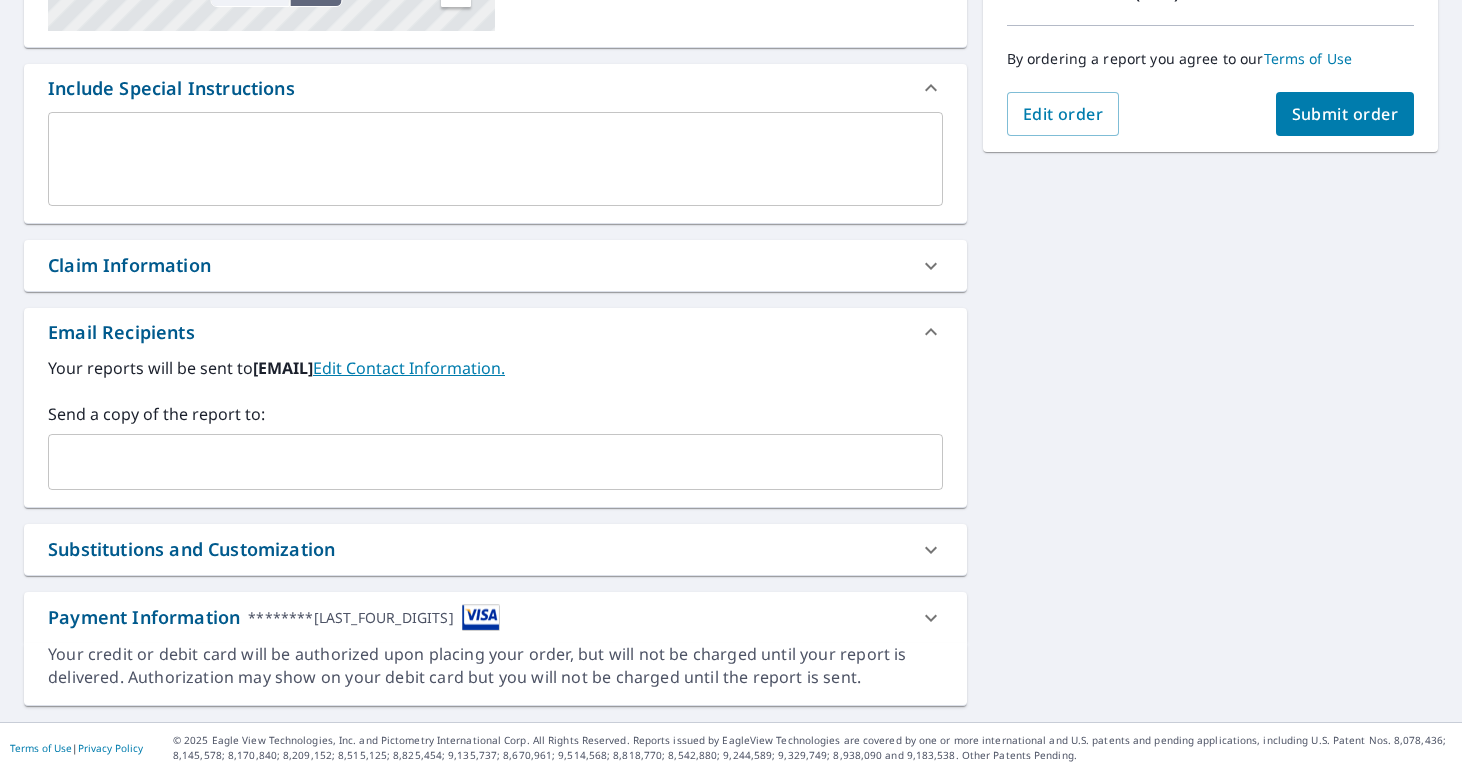 click at bounding box center [480, 462] 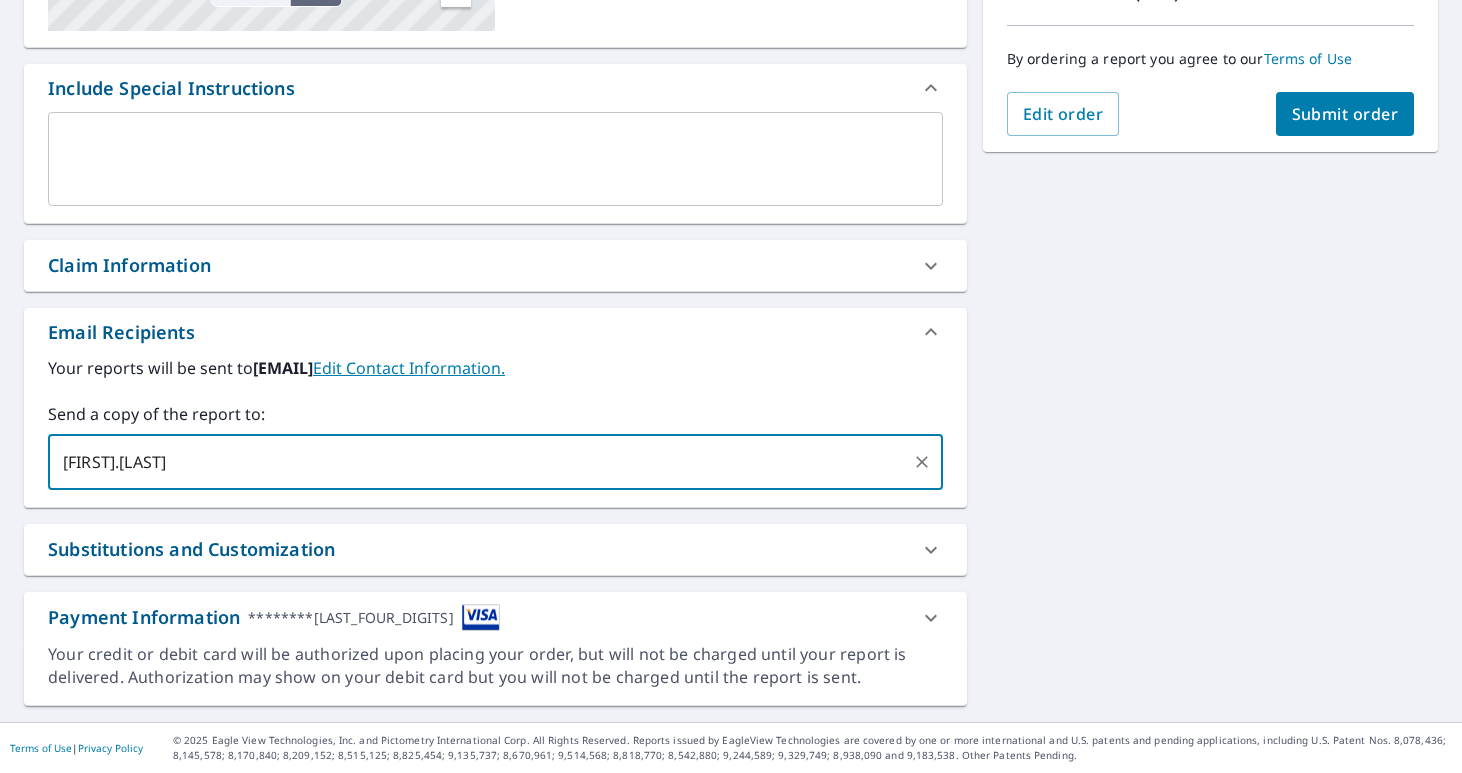 type on "[FIRST].[LAST]" 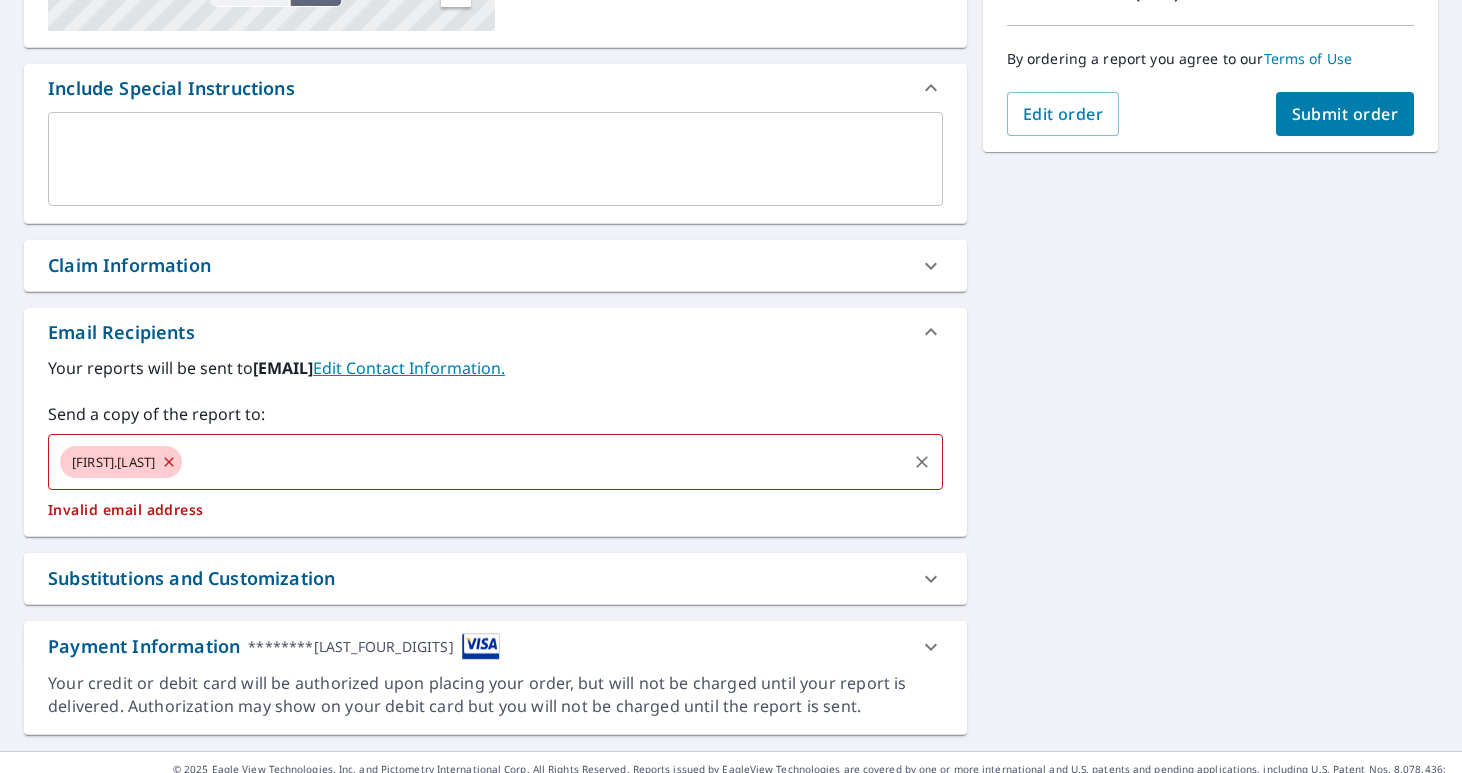 click 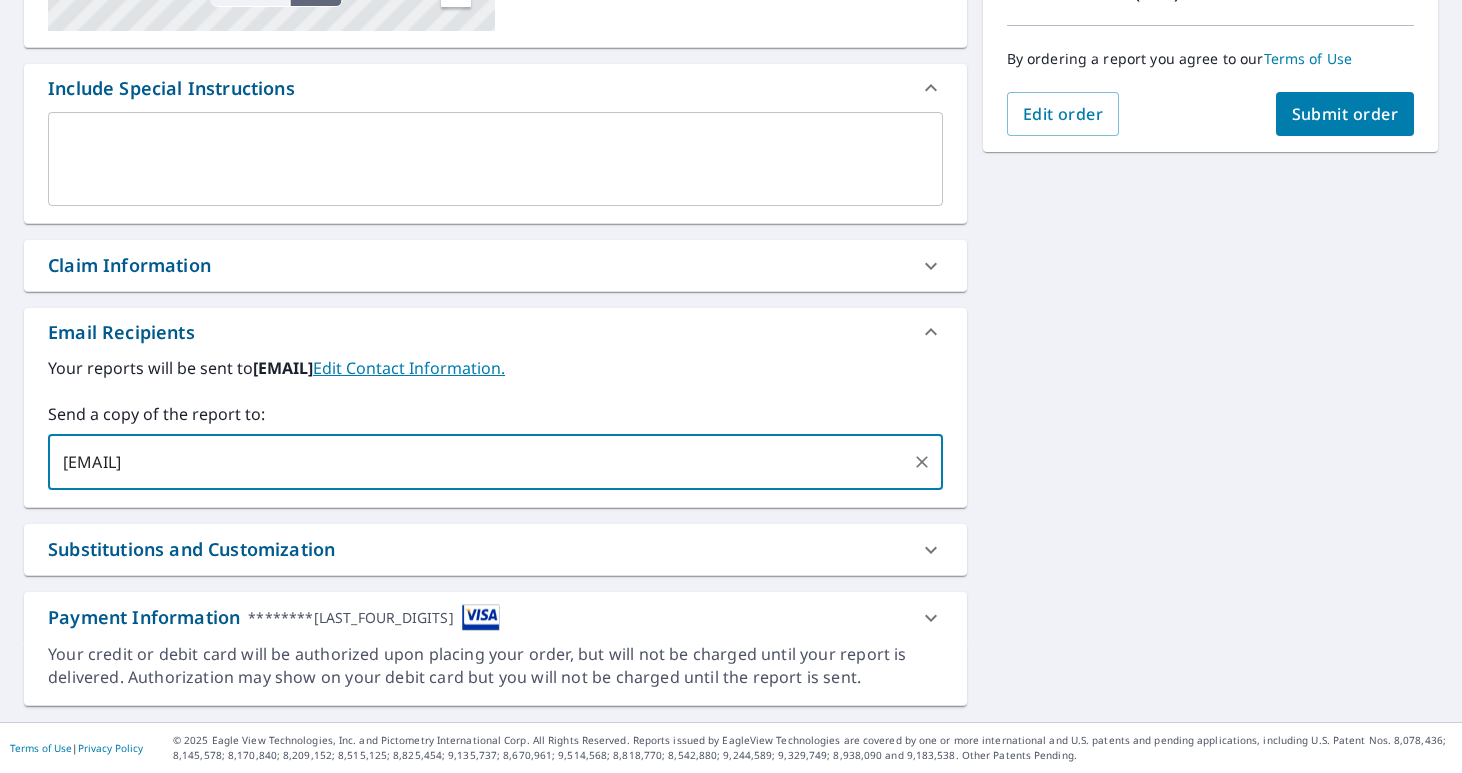 type on "[EMAIL]" 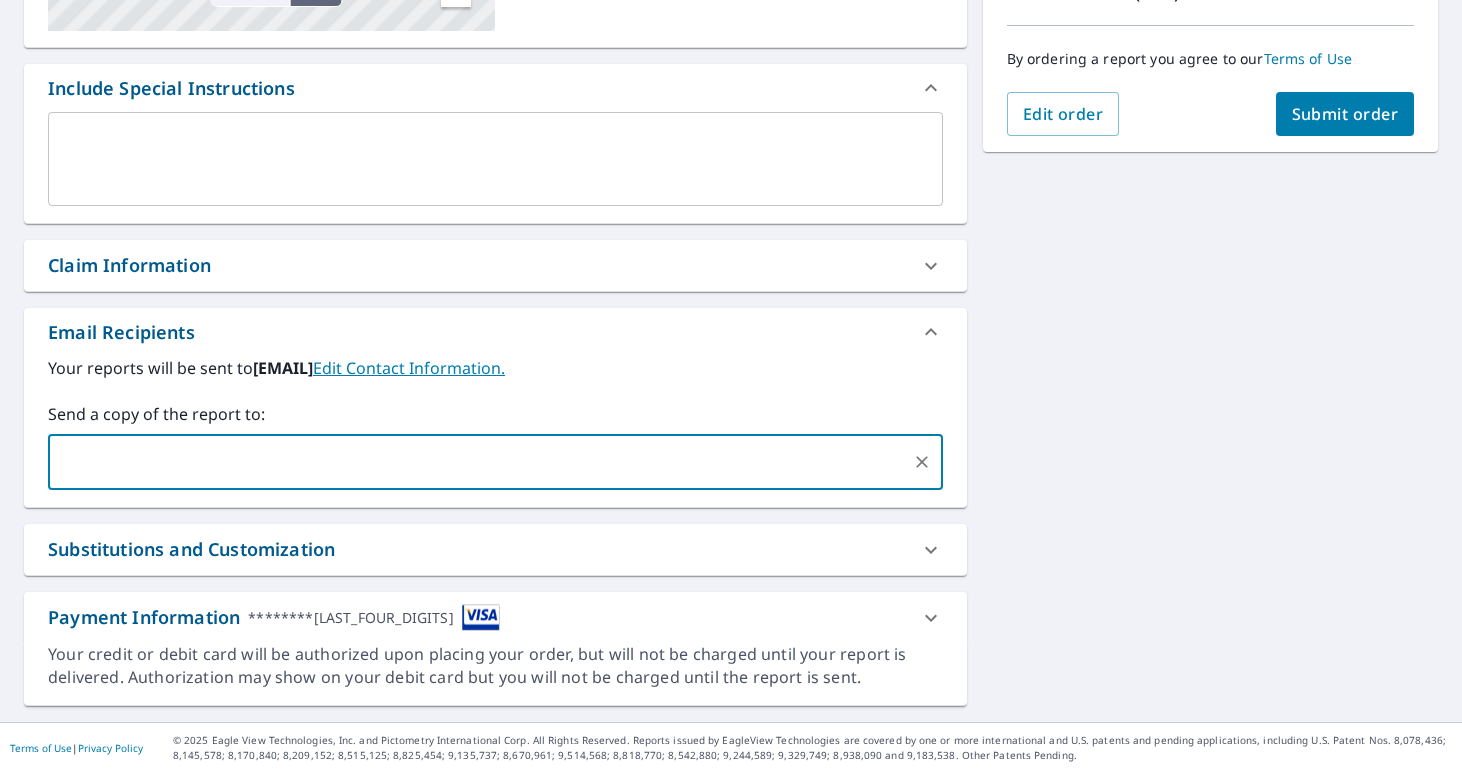 click on "Submit order" at bounding box center [1345, 114] 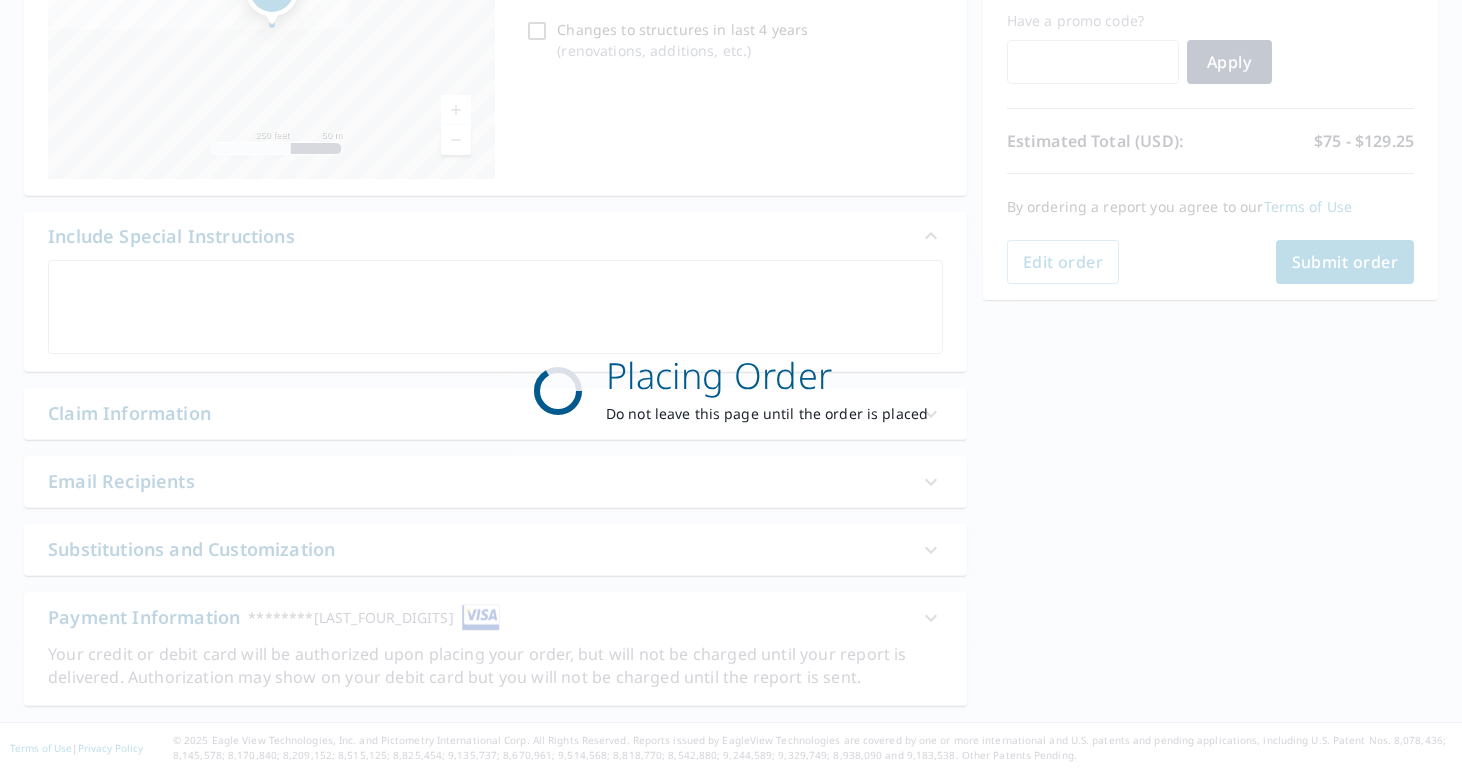scroll, scrollTop: 338, scrollLeft: 0, axis: vertical 